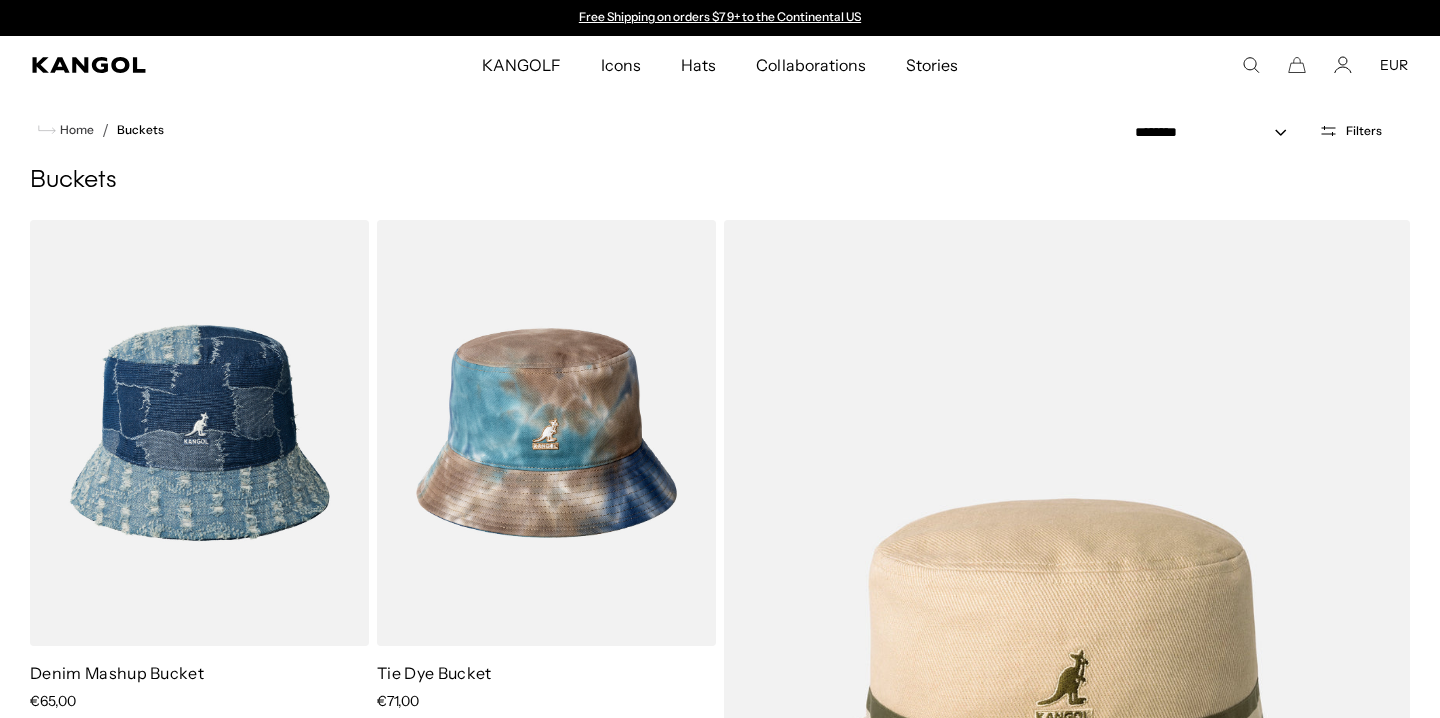 scroll, scrollTop: 0, scrollLeft: 0, axis: both 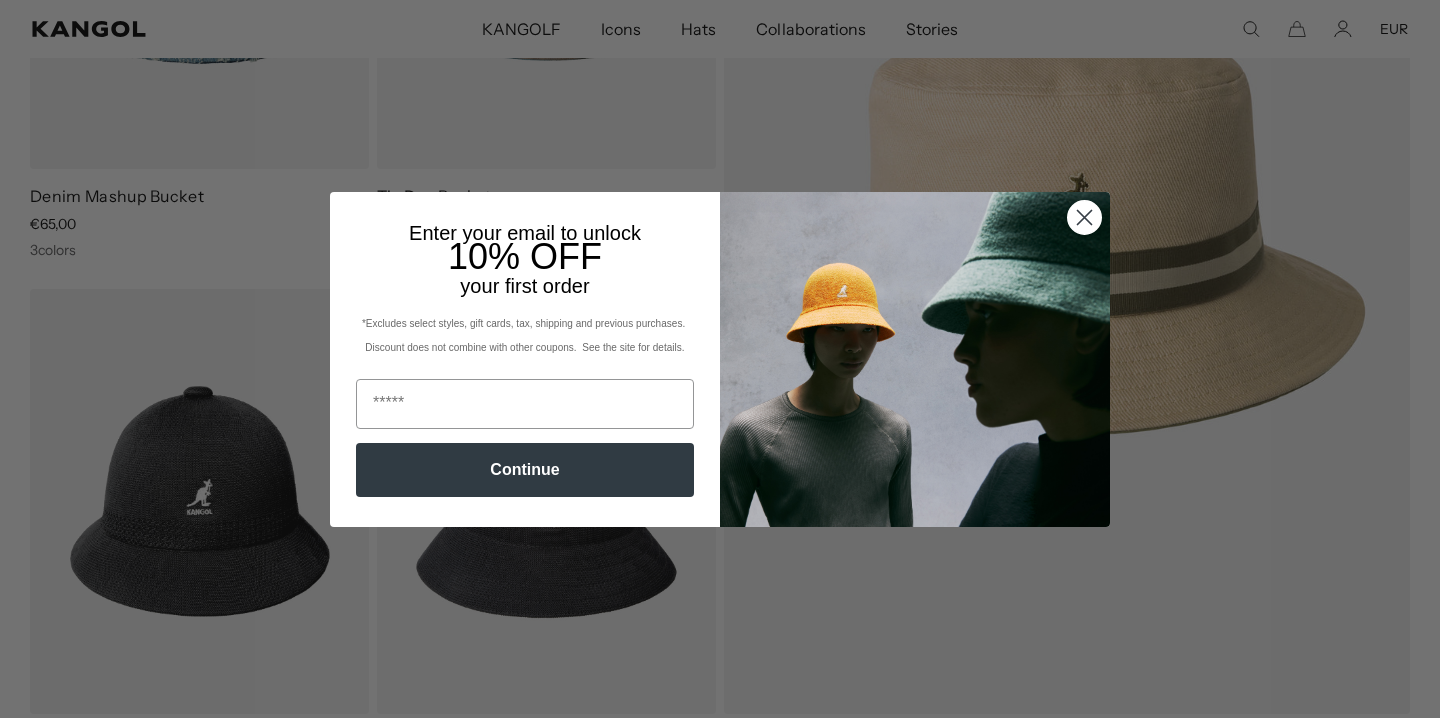 click 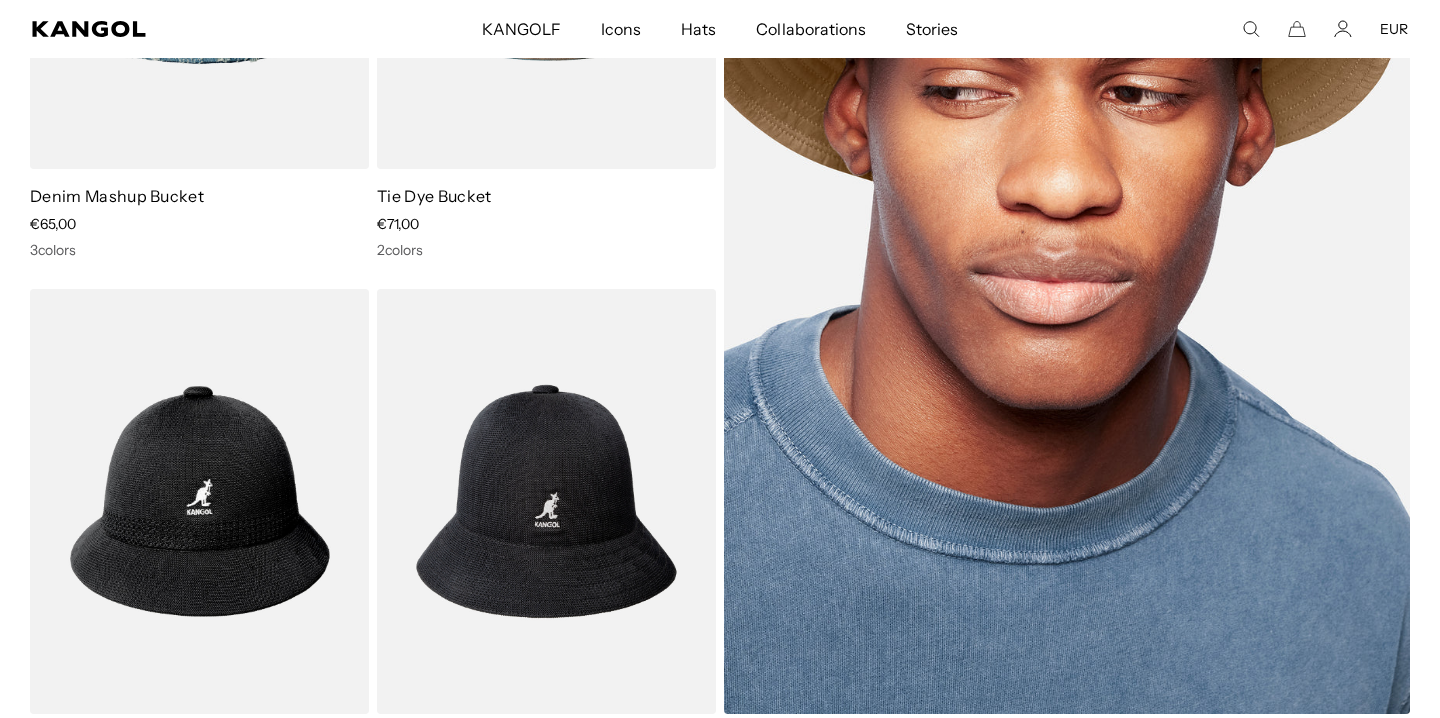 scroll, scrollTop: 575, scrollLeft: 0, axis: vertical 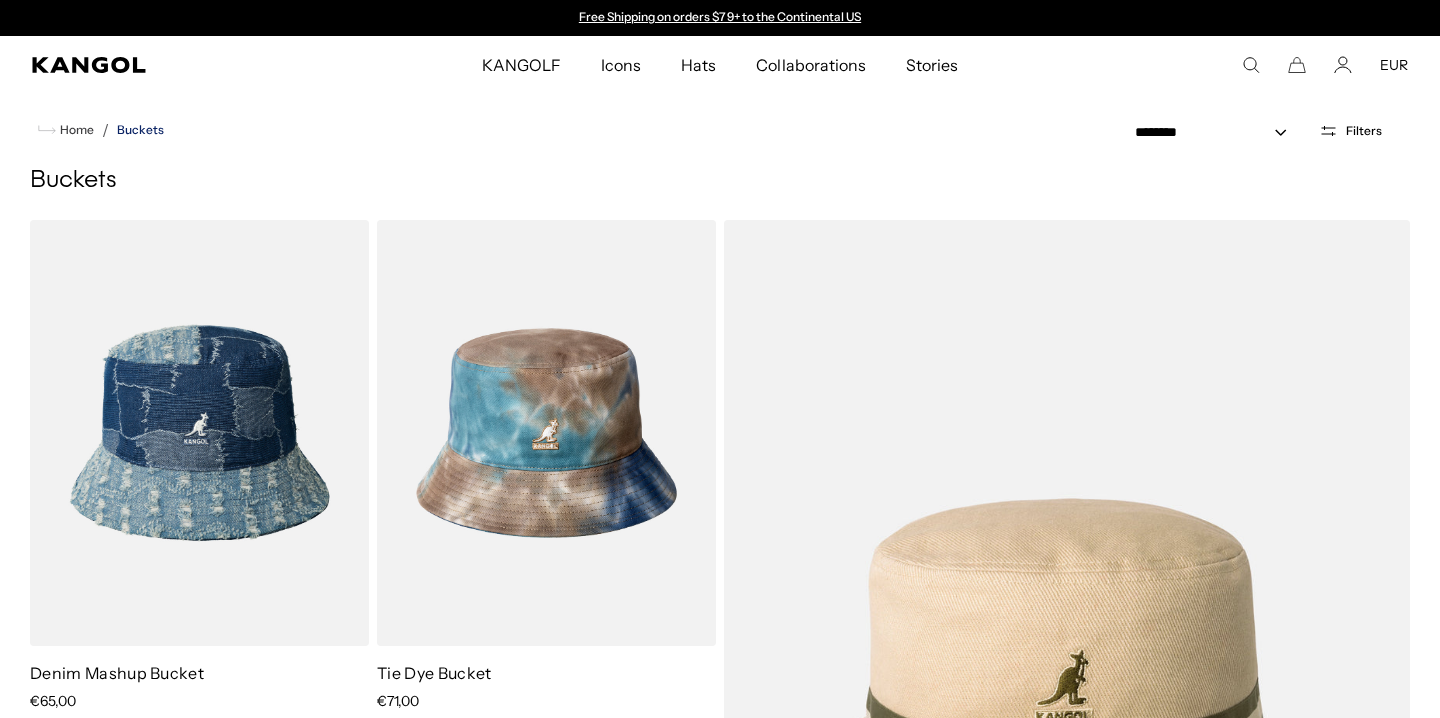 click on "Buckets" at bounding box center (140, 130) 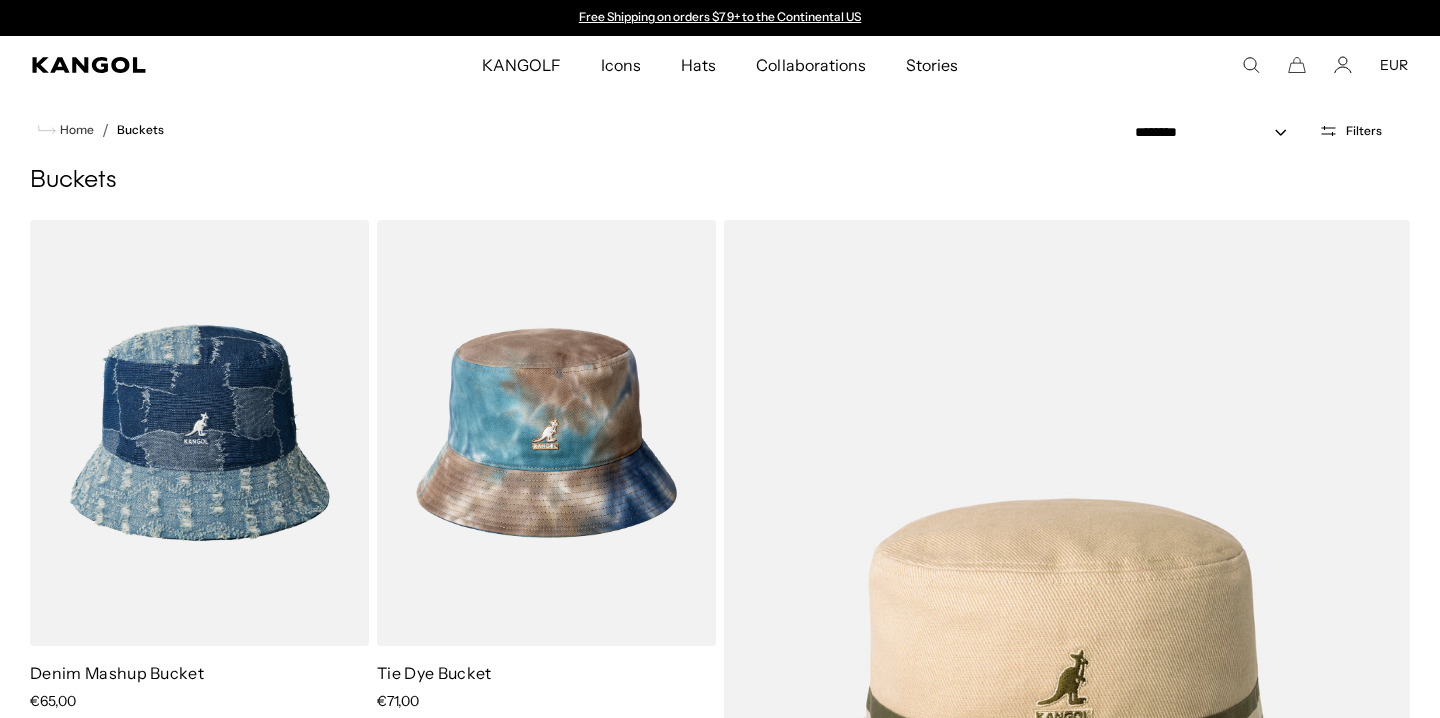 scroll, scrollTop: 330, scrollLeft: 0, axis: vertical 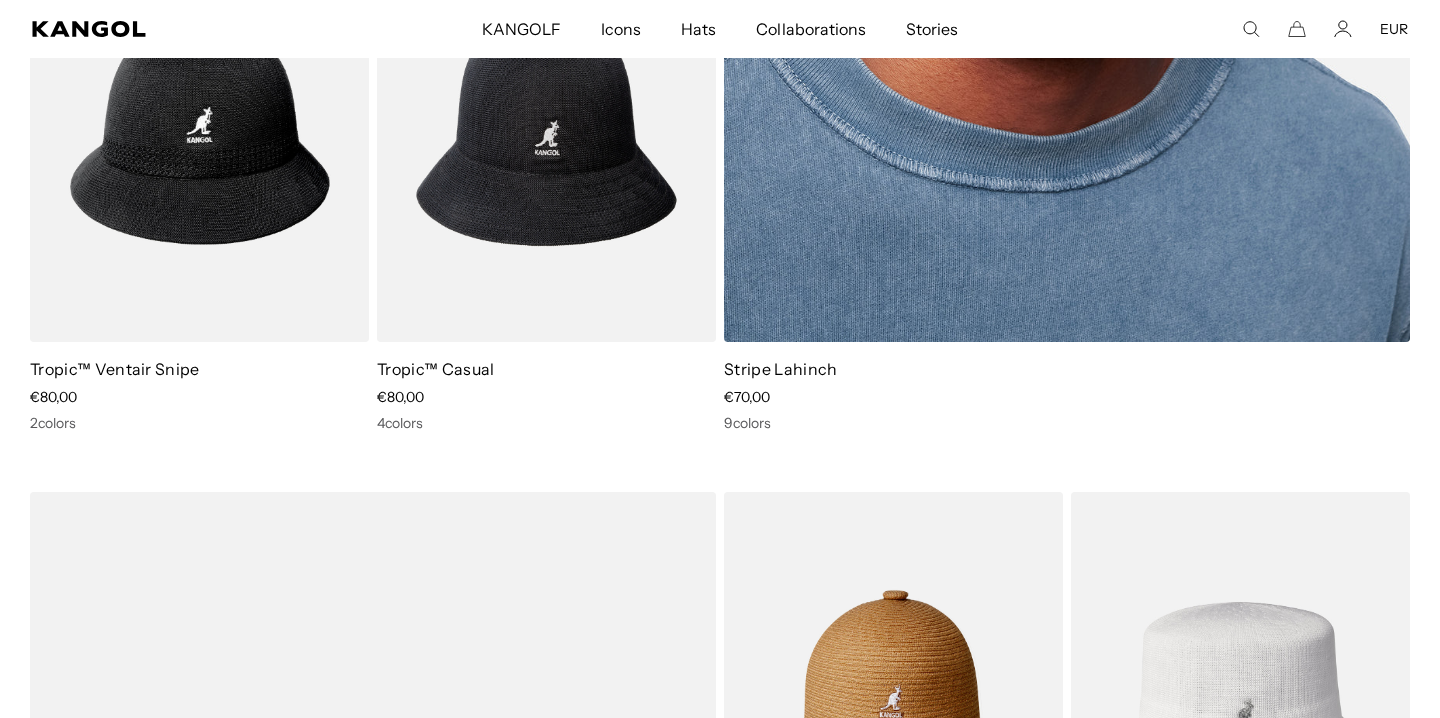 click on "Stripe Lahinch" at bounding box center [780, 369] 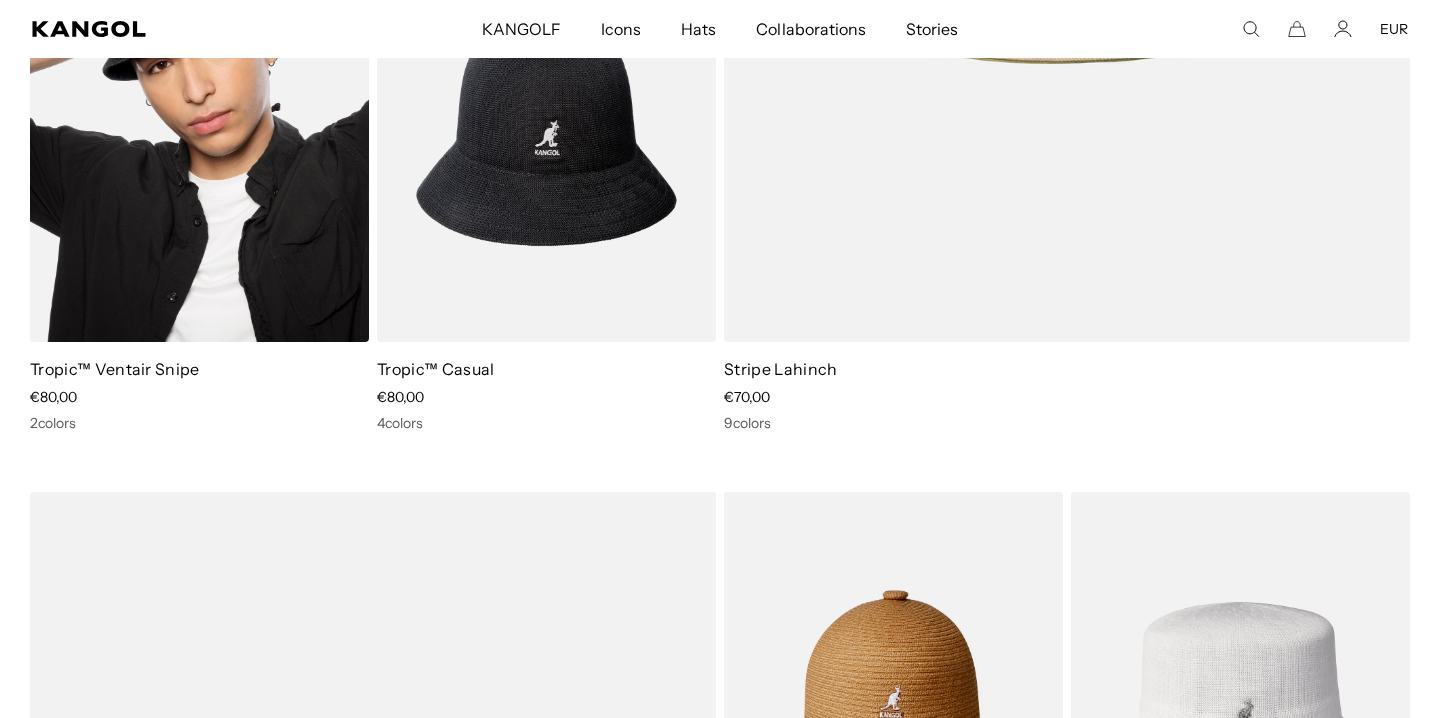 scroll, scrollTop: 1108, scrollLeft: 0, axis: vertical 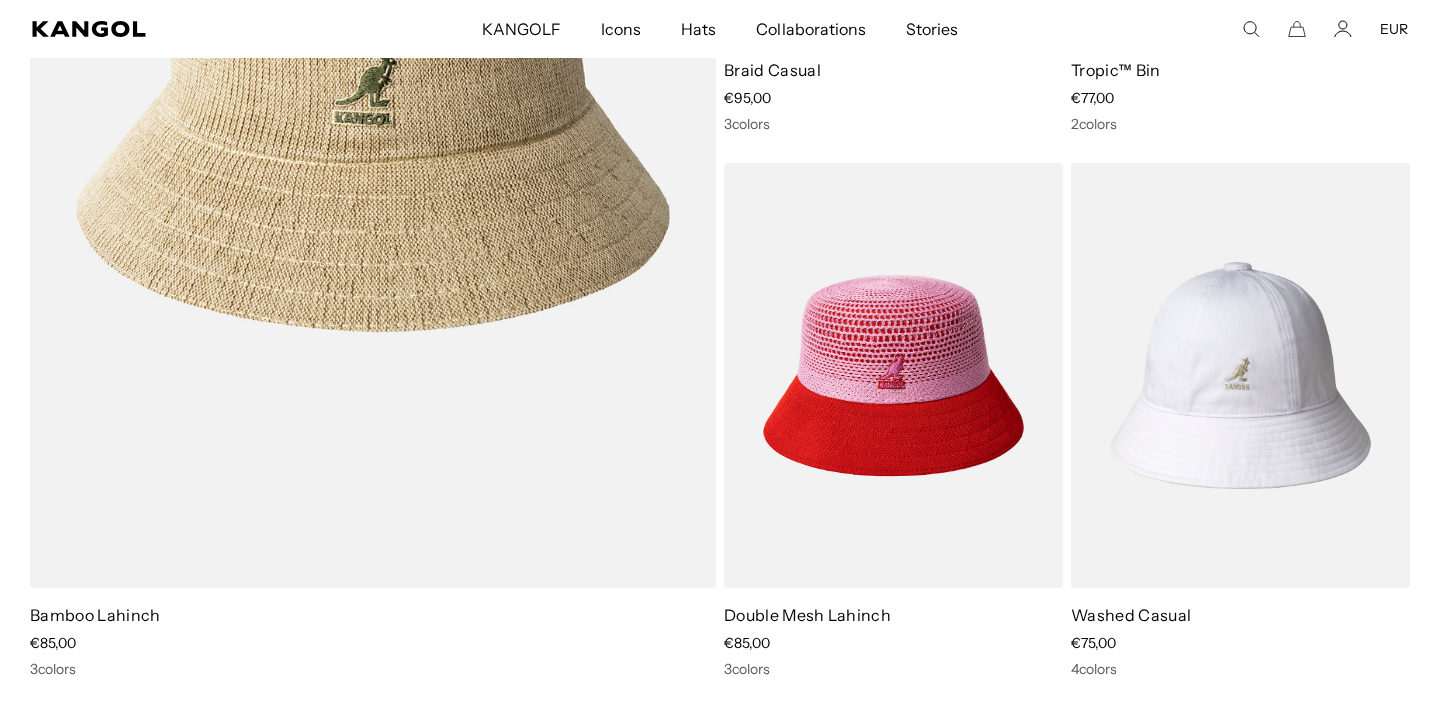 click at bounding box center (1240, 376) 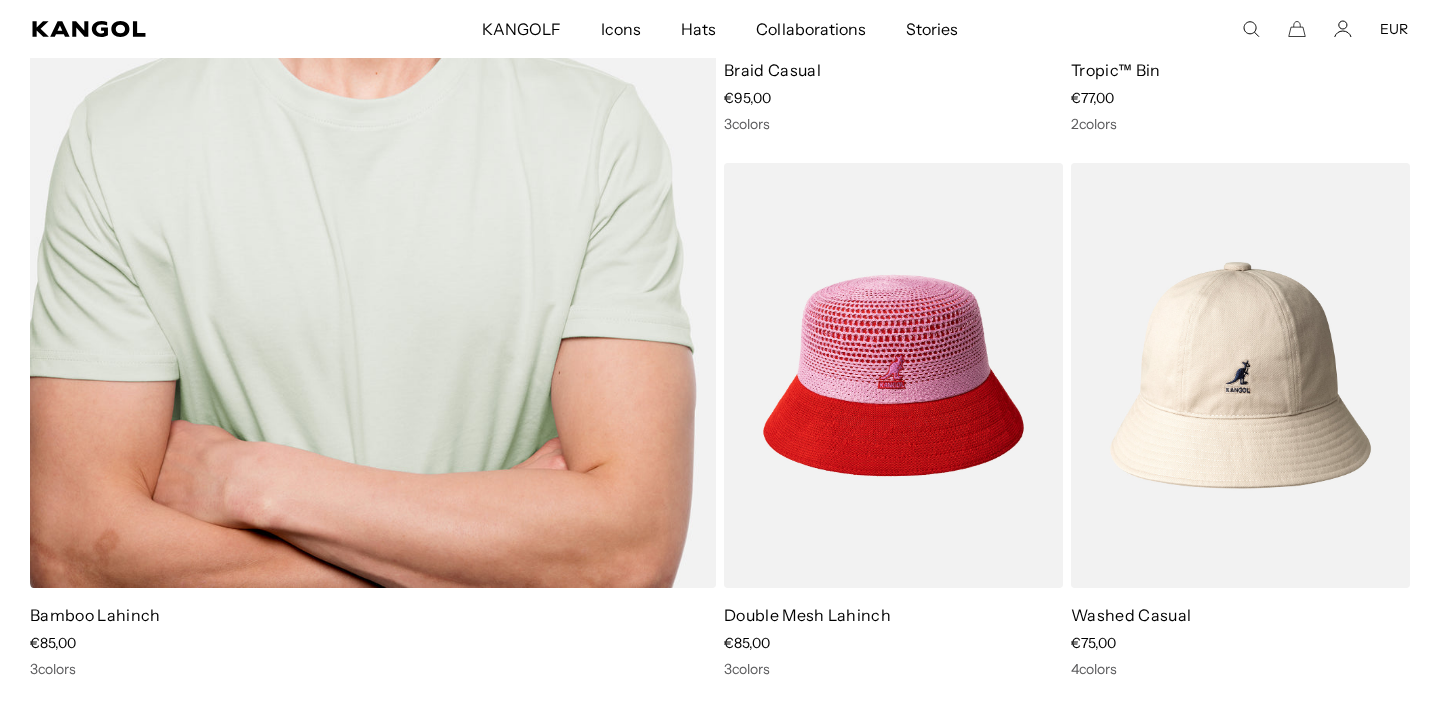 scroll, scrollTop: 0, scrollLeft: 412, axis: horizontal 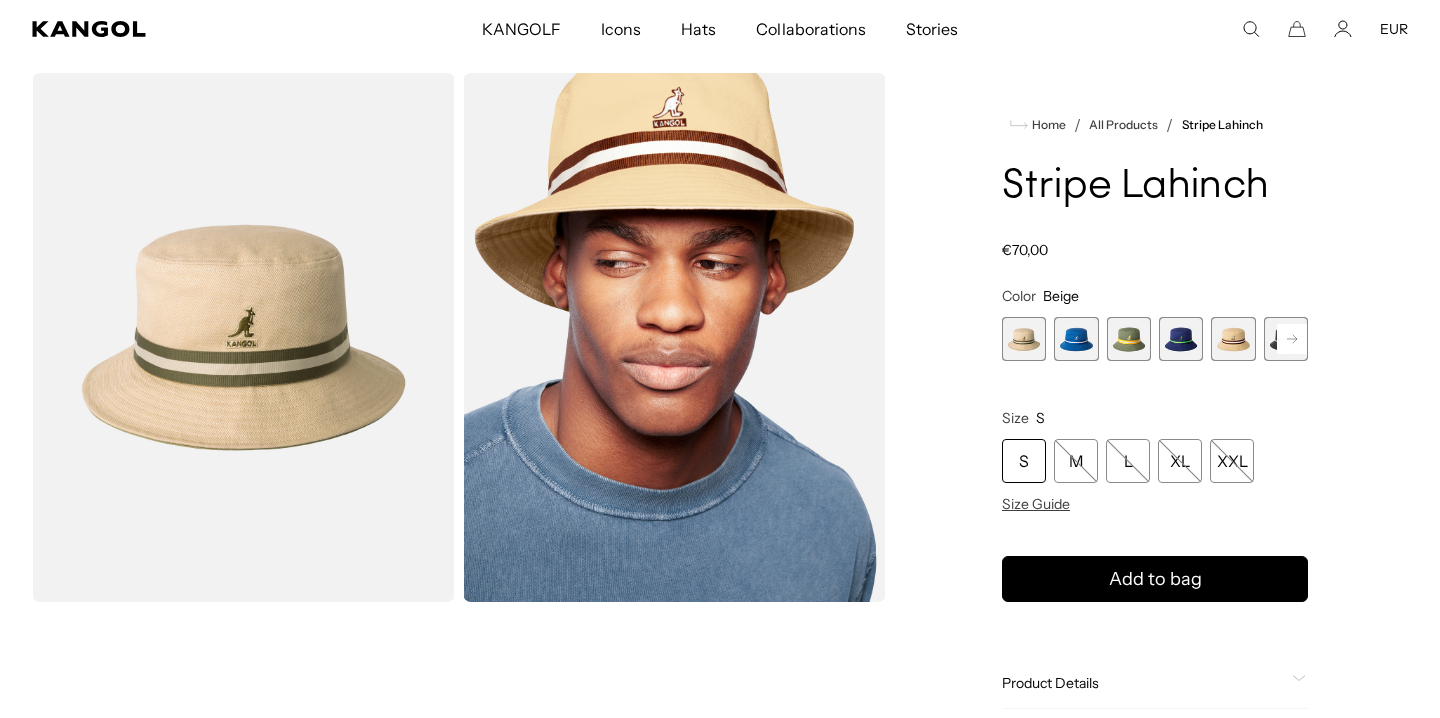 click at bounding box center [1076, 339] 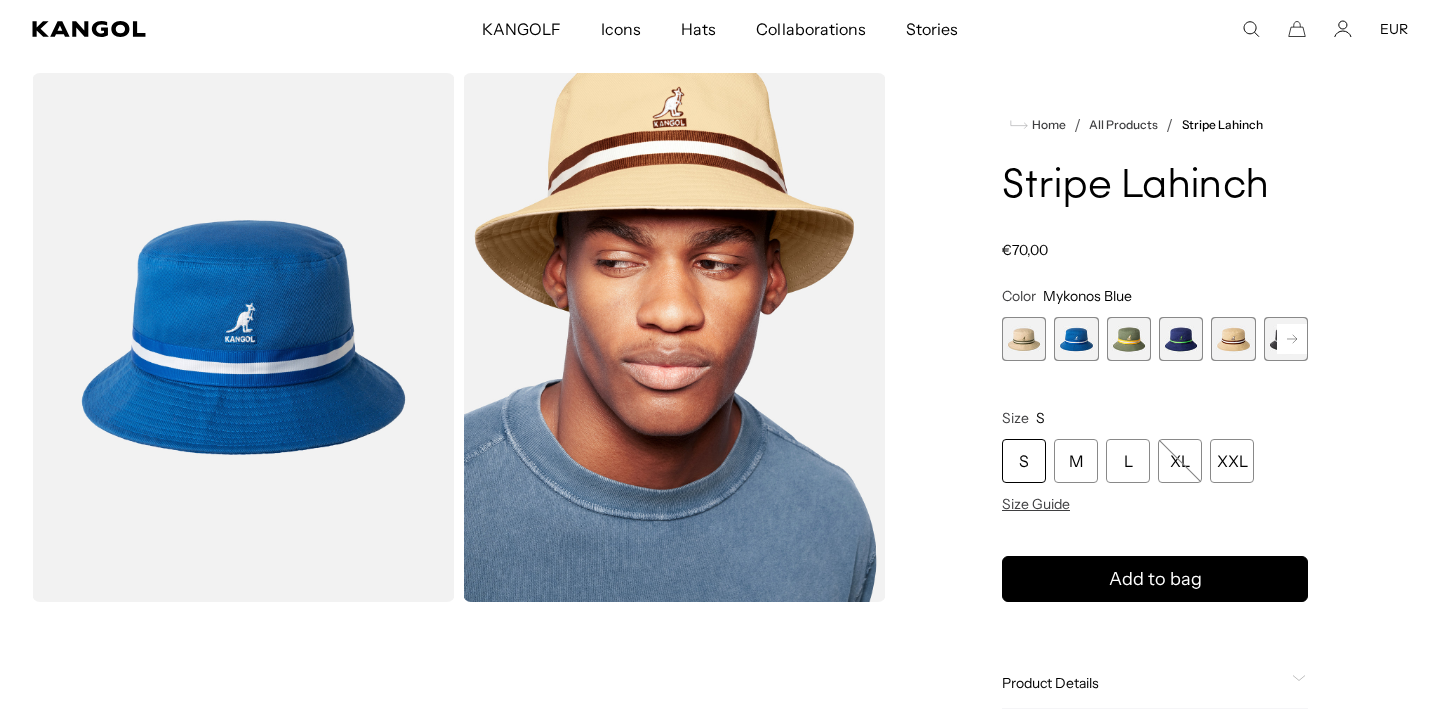 scroll, scrollTop: 0, scrollLeft: 412, axis: horizontal 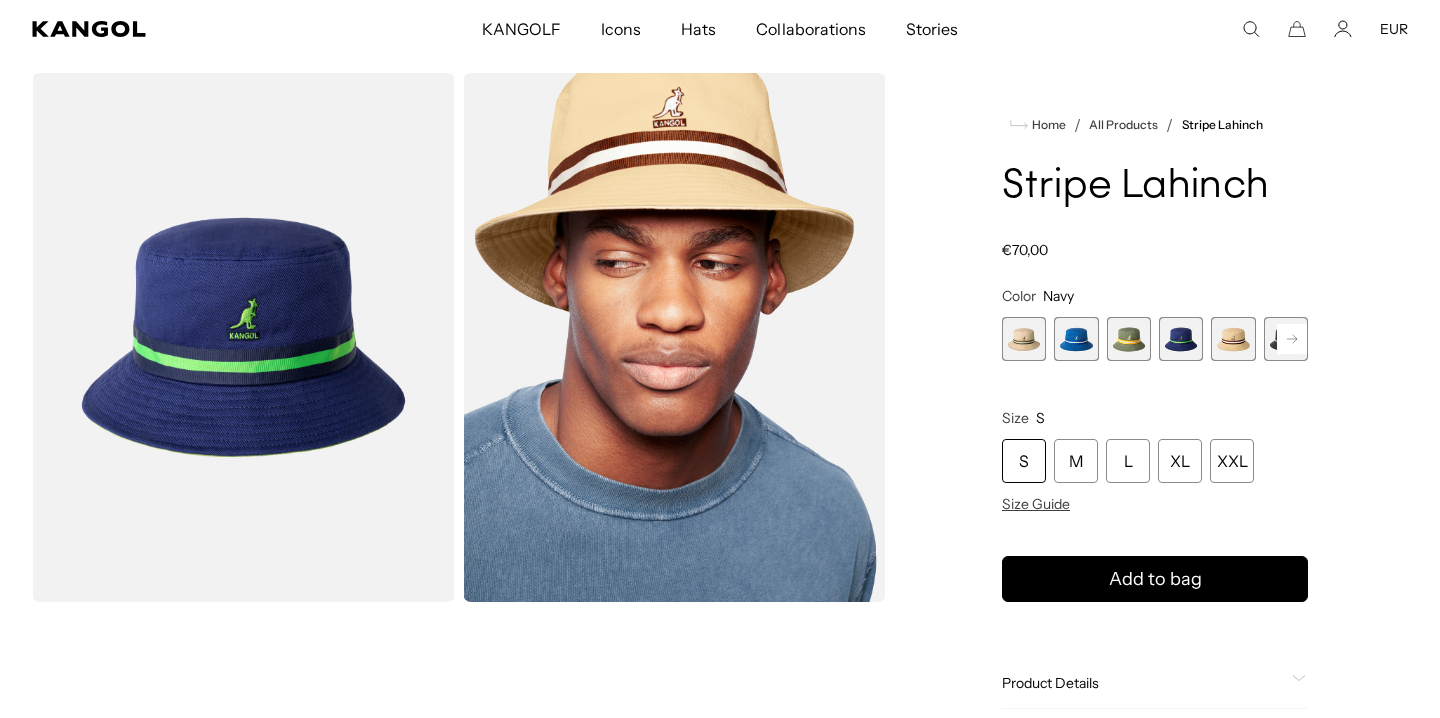 click at bounding box center (1233, 339) 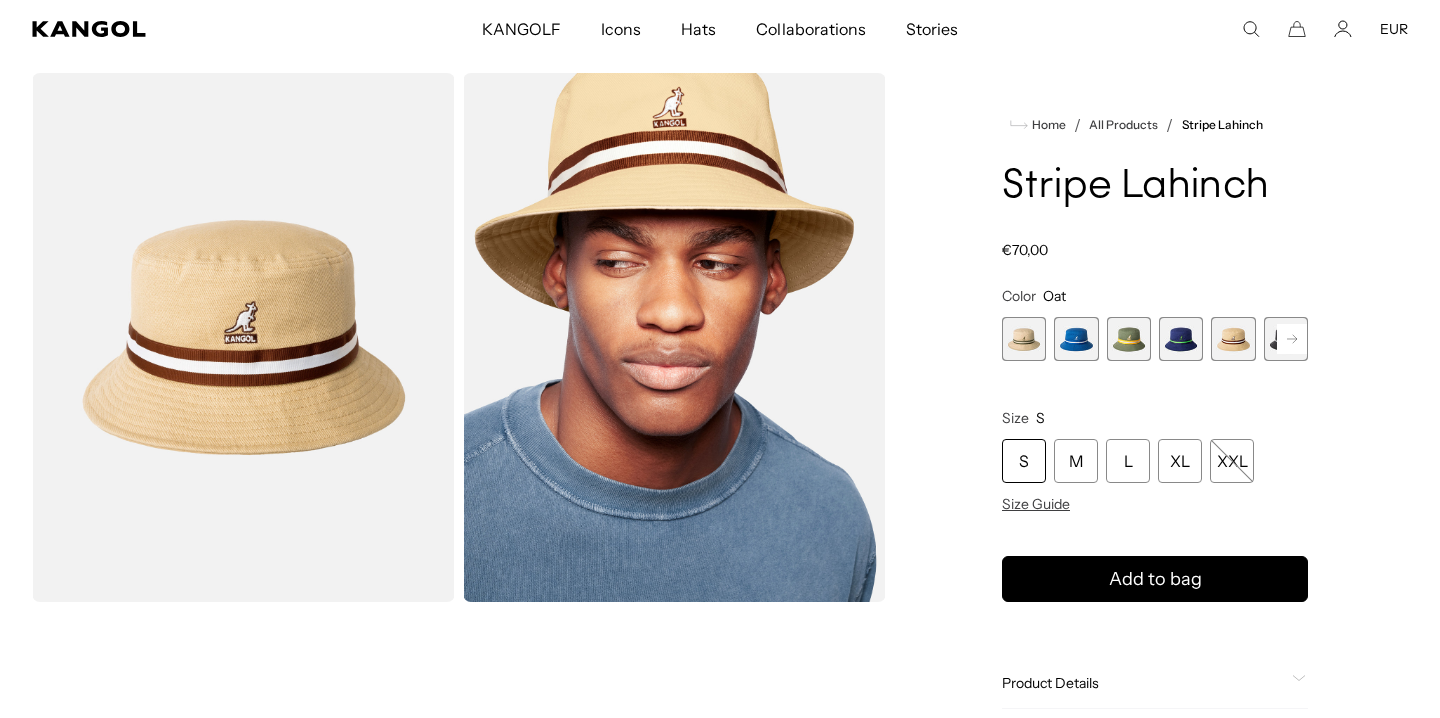 scroll, scrollTop: 0, scrollLeft: 412, axis: horizontal 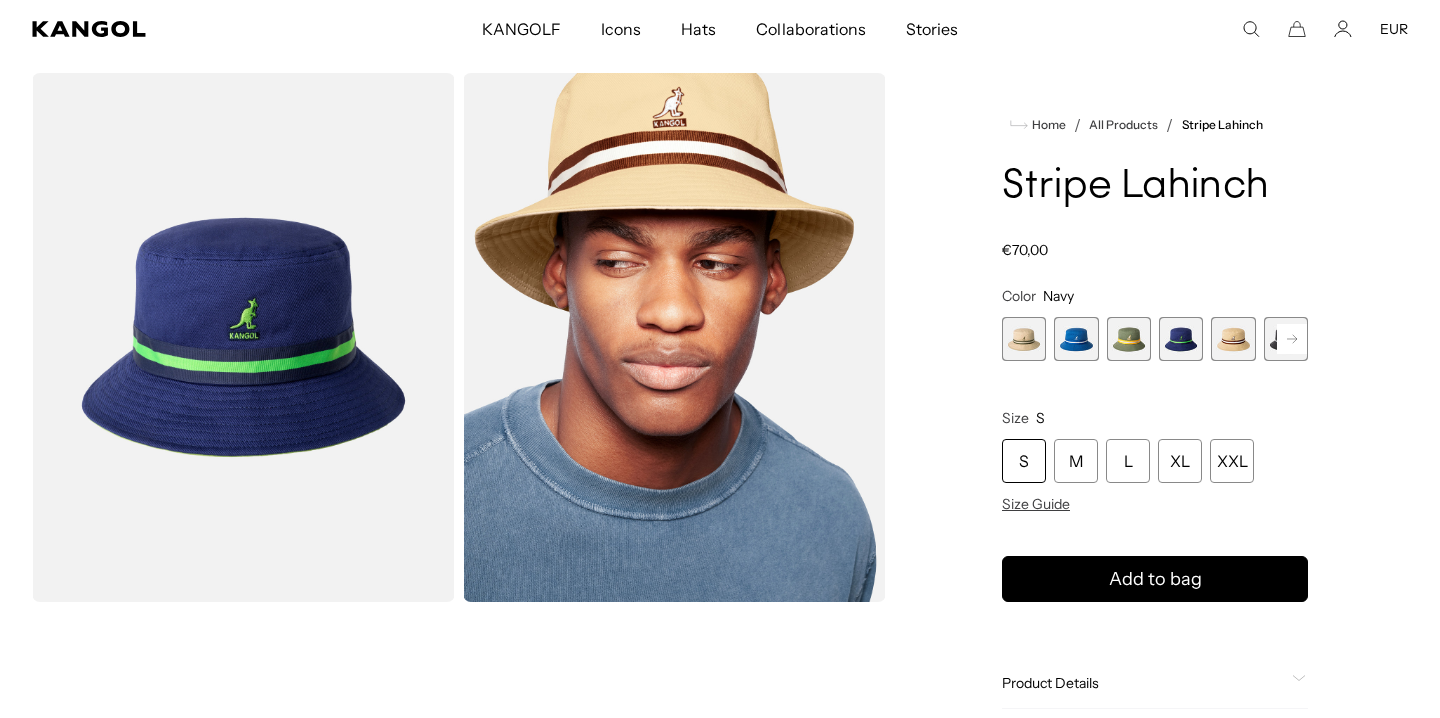 click at bounding box center (1233, 339) 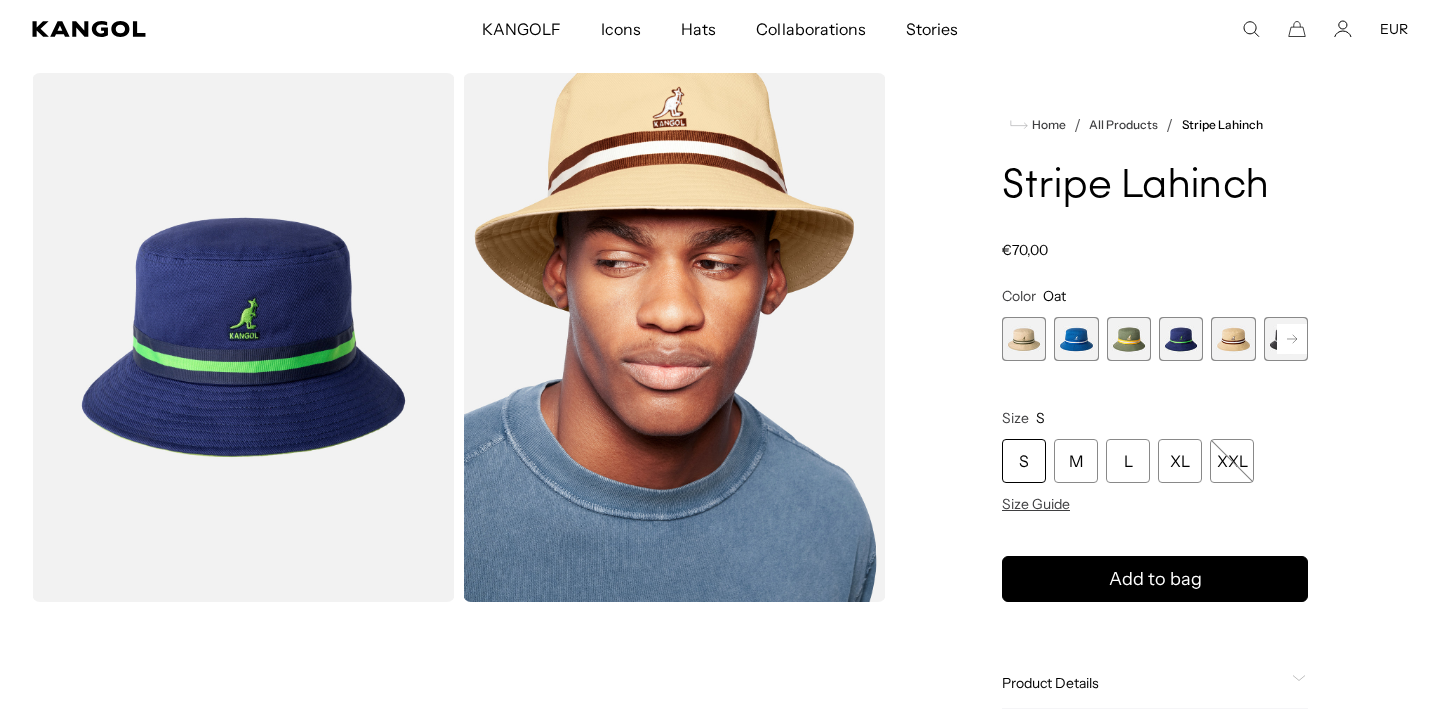 scroll, scrollTop: 0, scrollLeft: 412, axis: horizontal 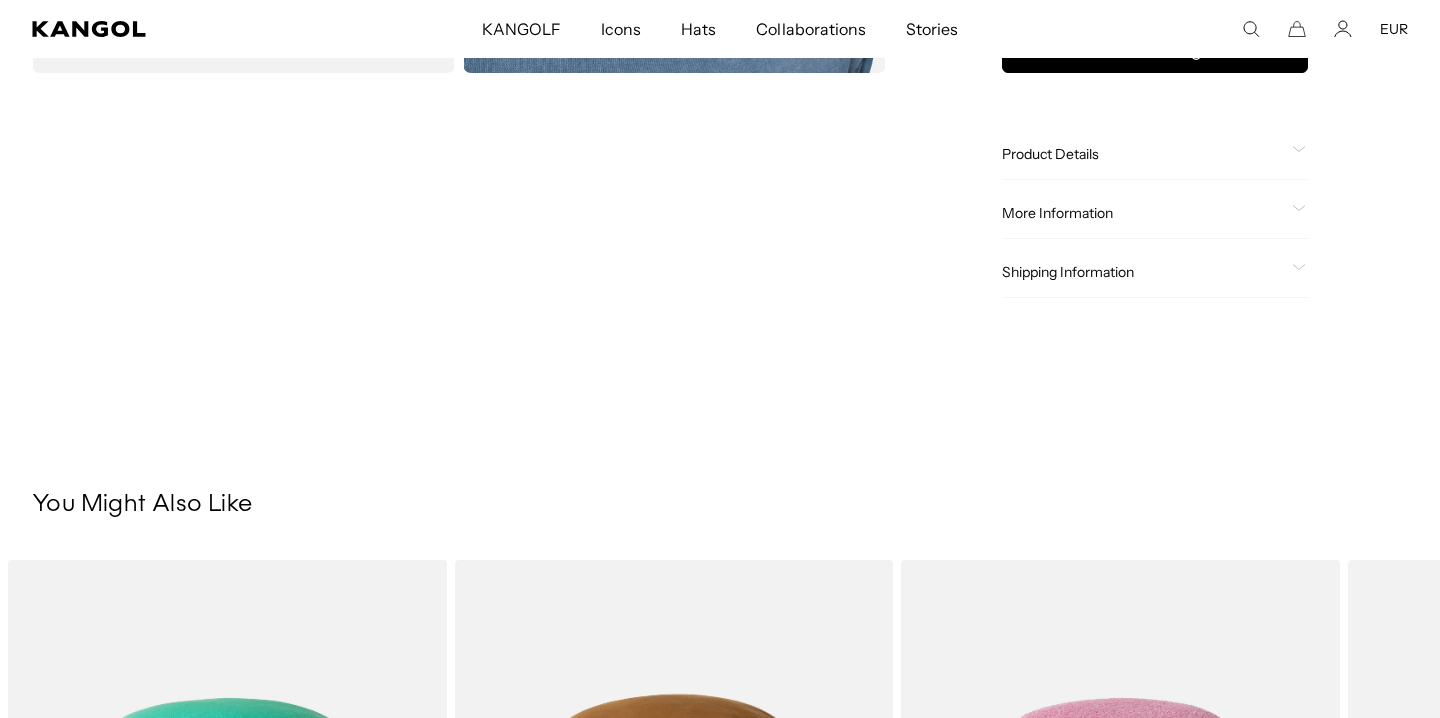 click on "Product Details" 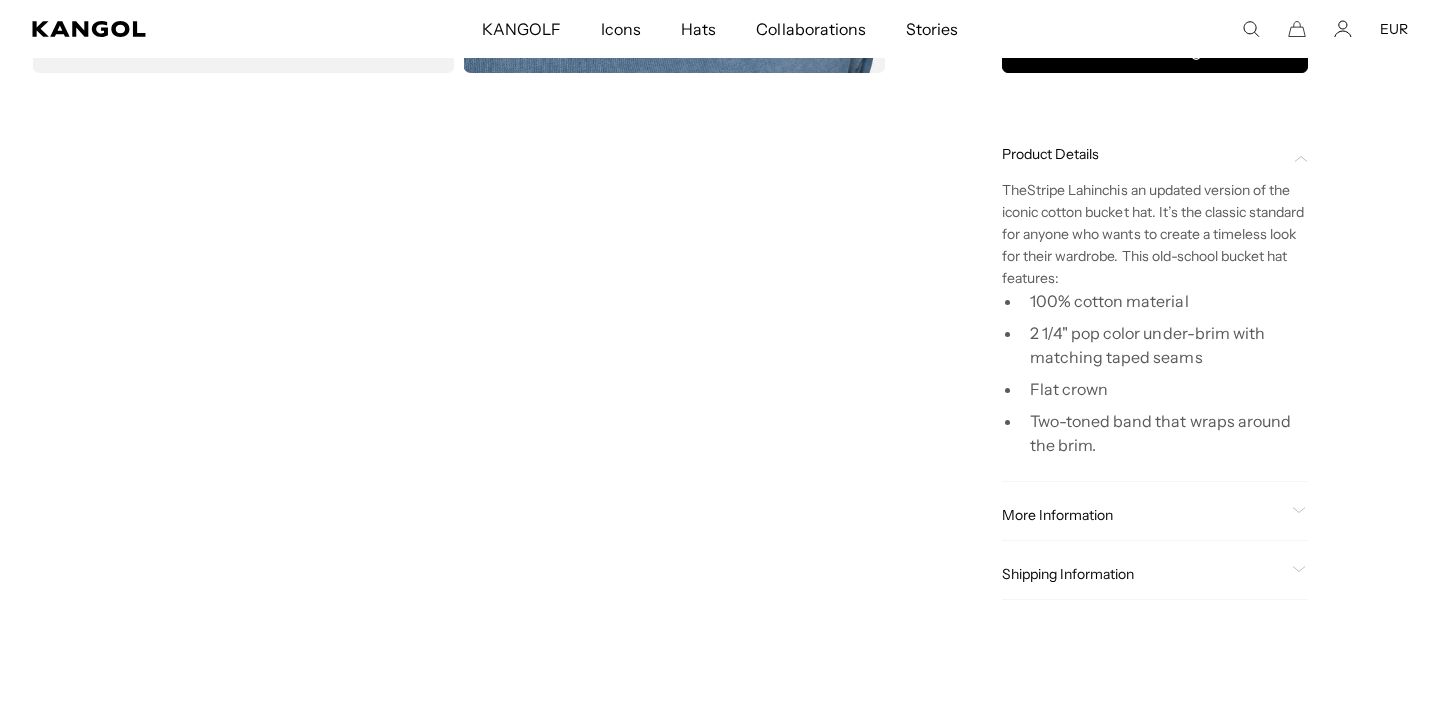 scroll, scrollTop: 0, scrollLeft: 412, axis: horizontal 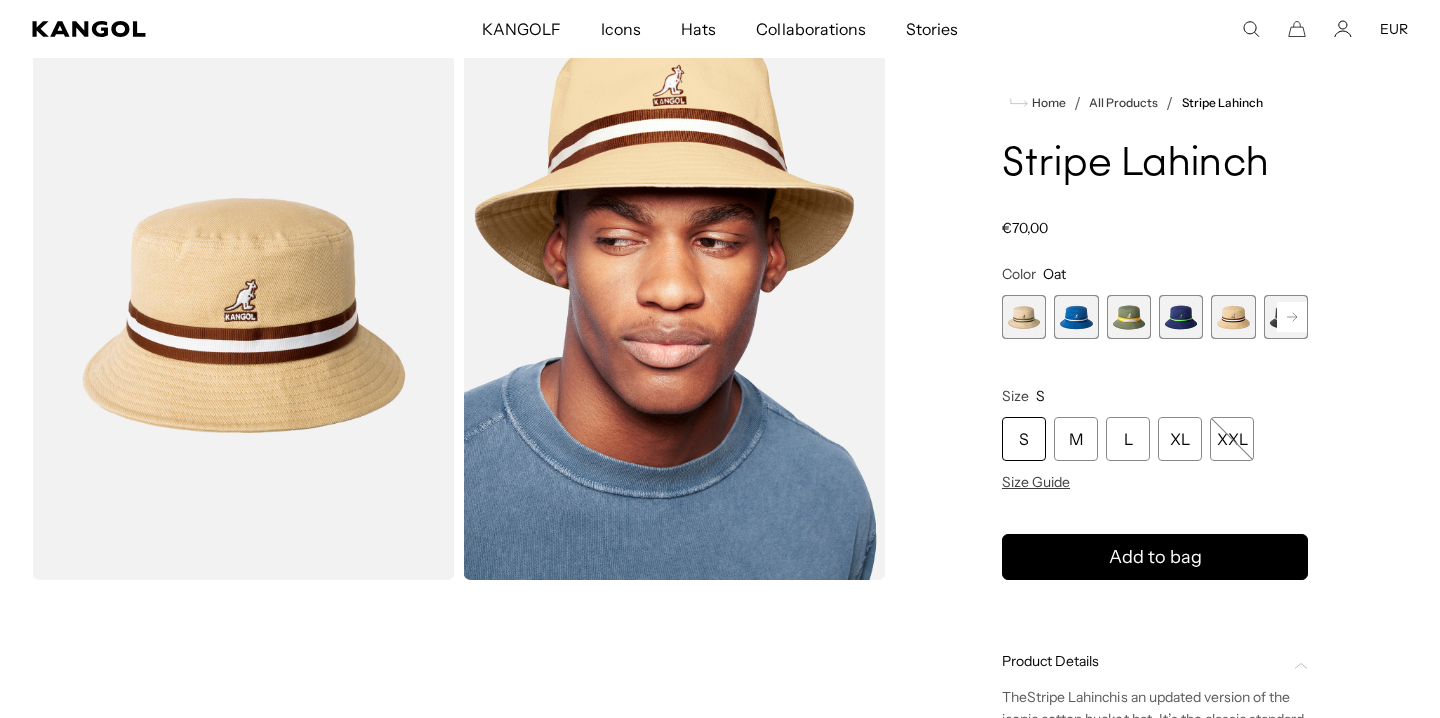 click at bounding box center (1181, 317) 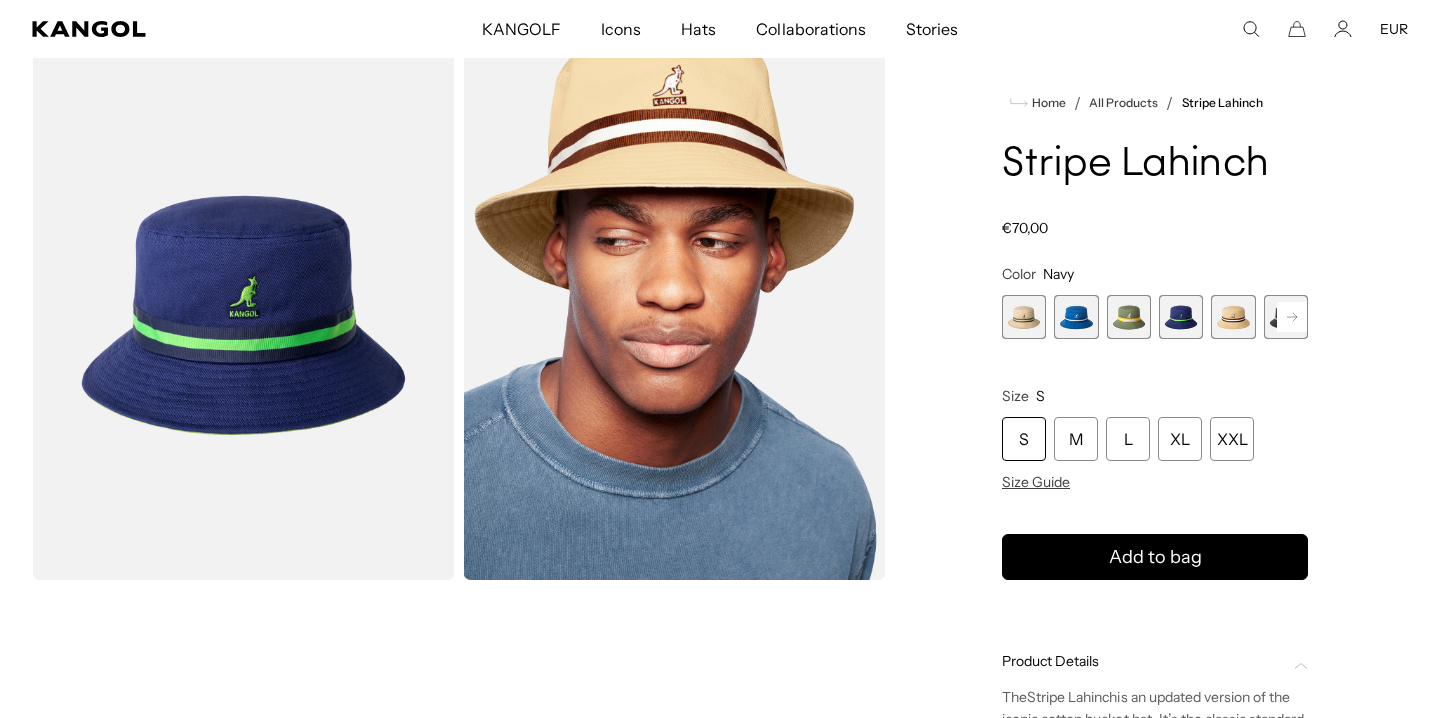 scroll, scrollTop: 0, scrollLeft: 412, axis: horizontal 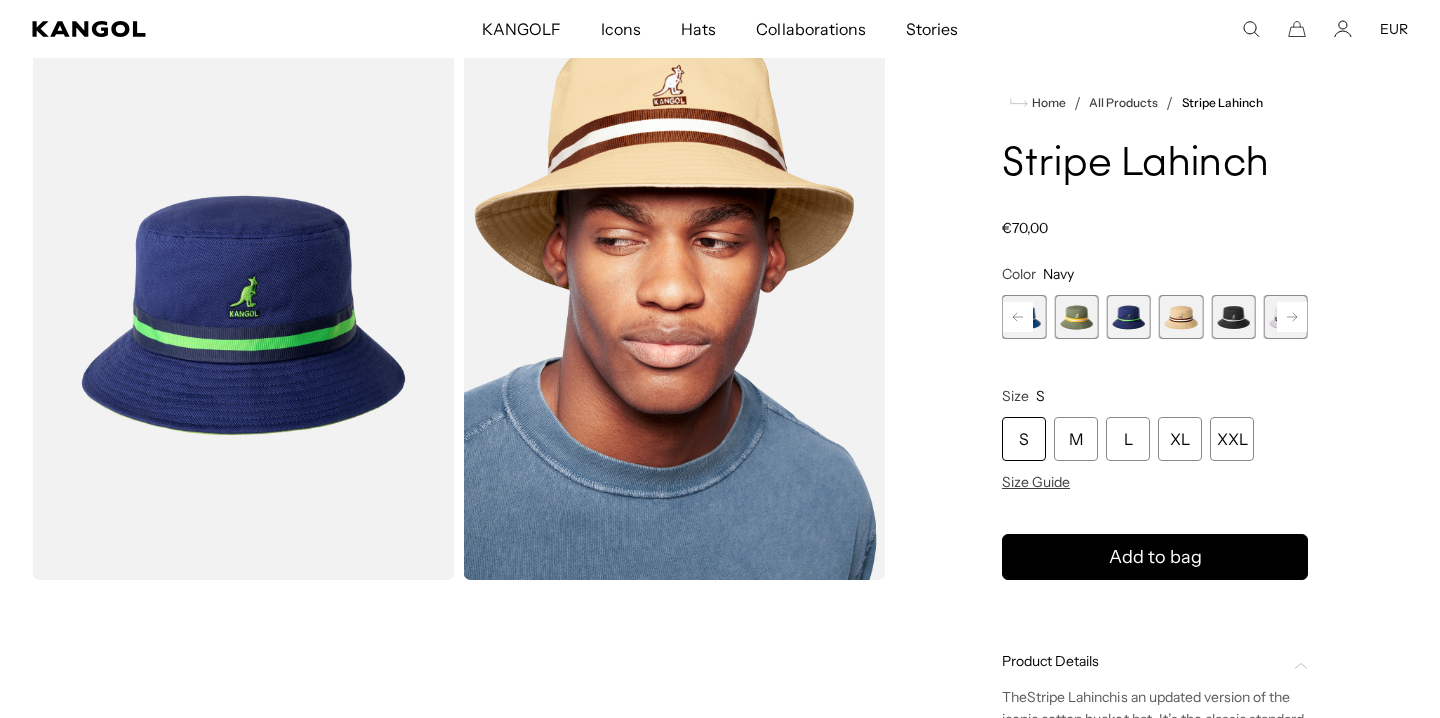 click at bounding box center (1233, 317) 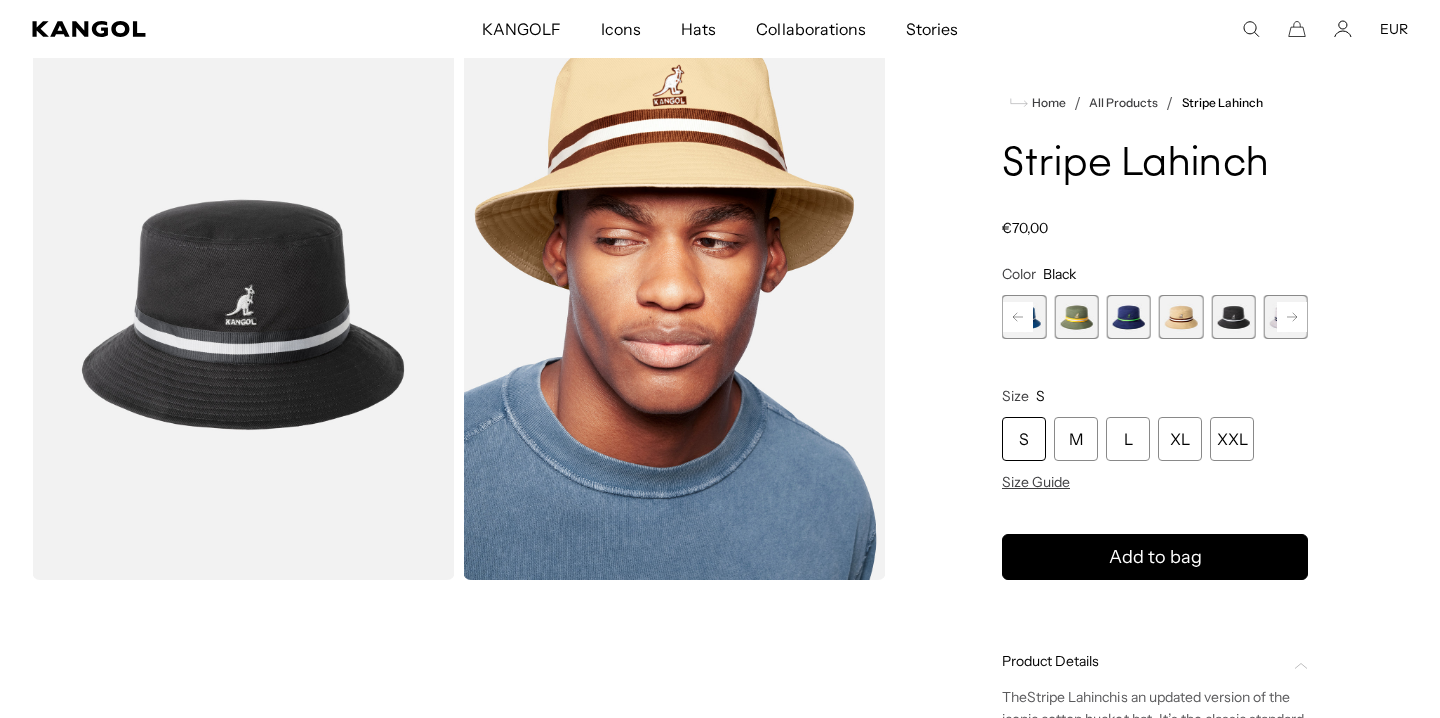 click 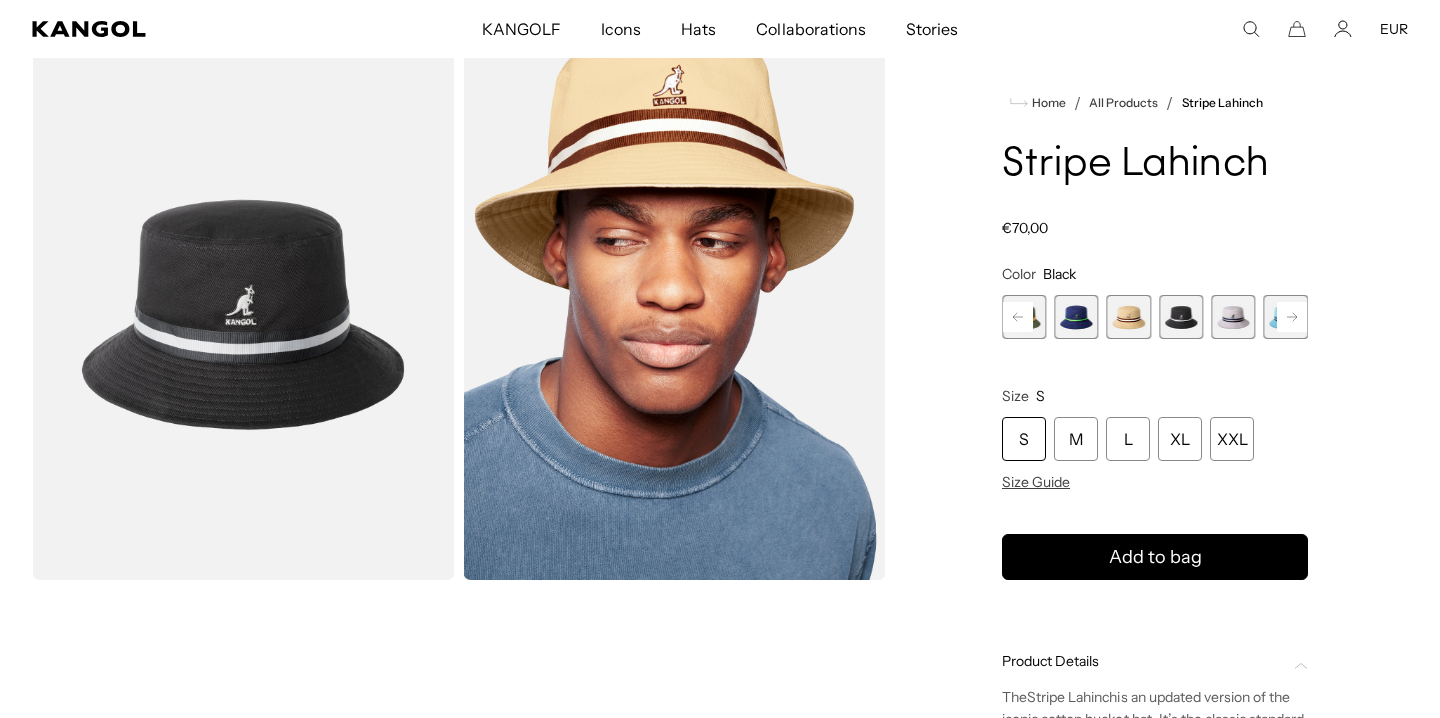 click at bounding box center [1233, 317] 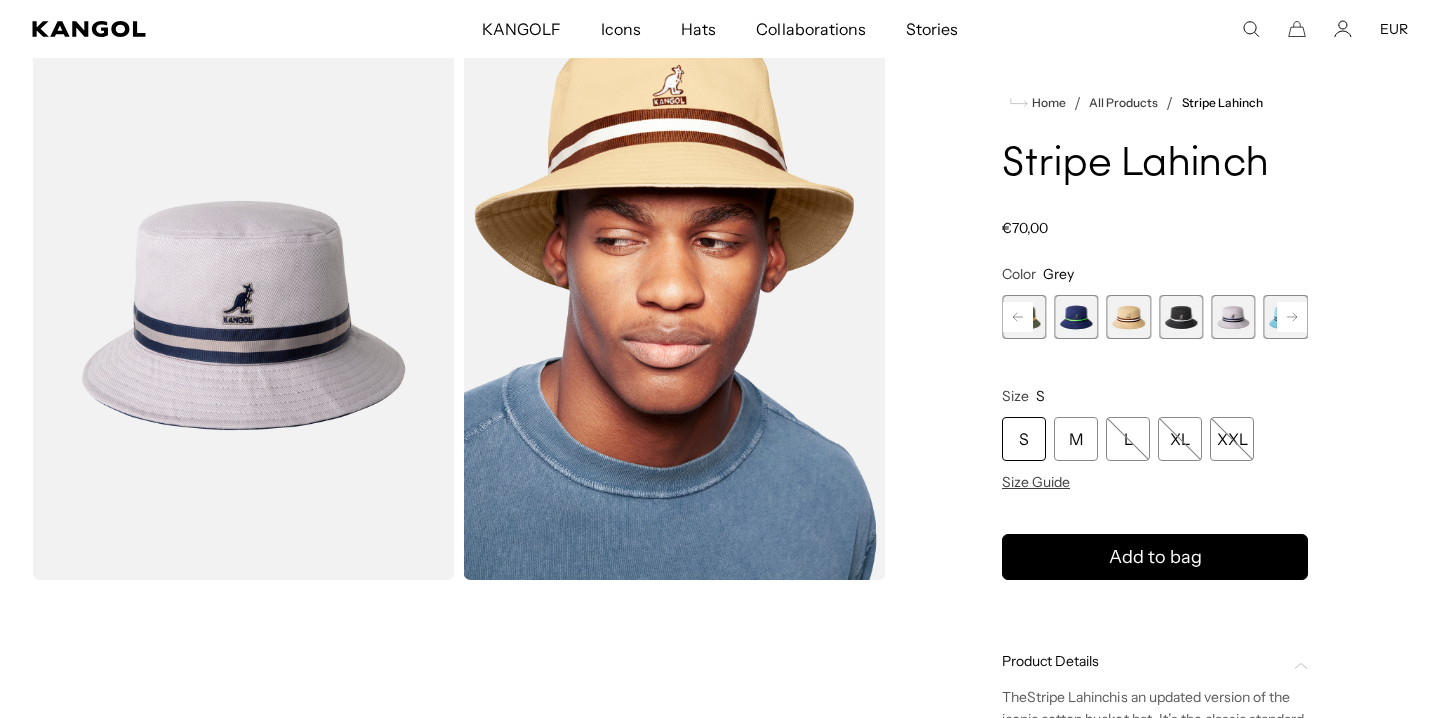 scroll, scrollTop: 0, scrollLeft: 0, axis: both 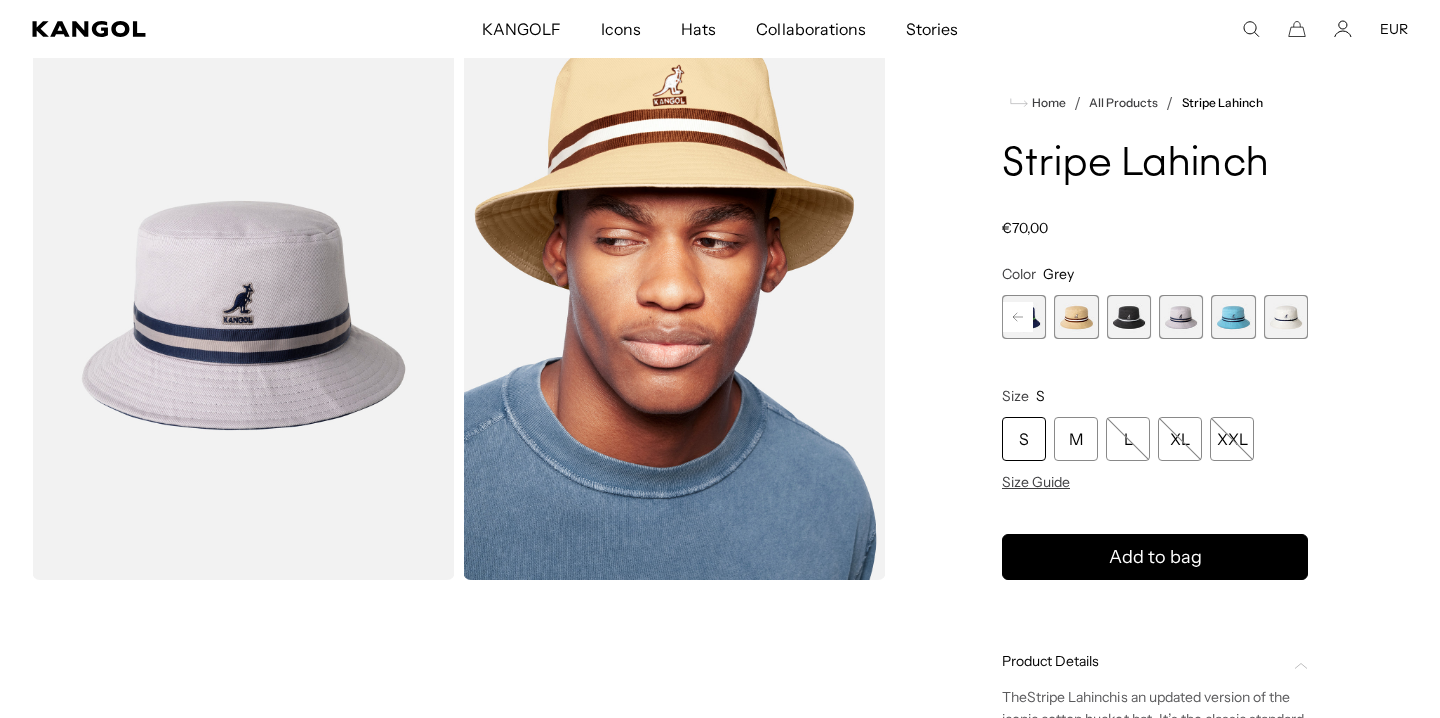 click at bounding box center [1233, 317] 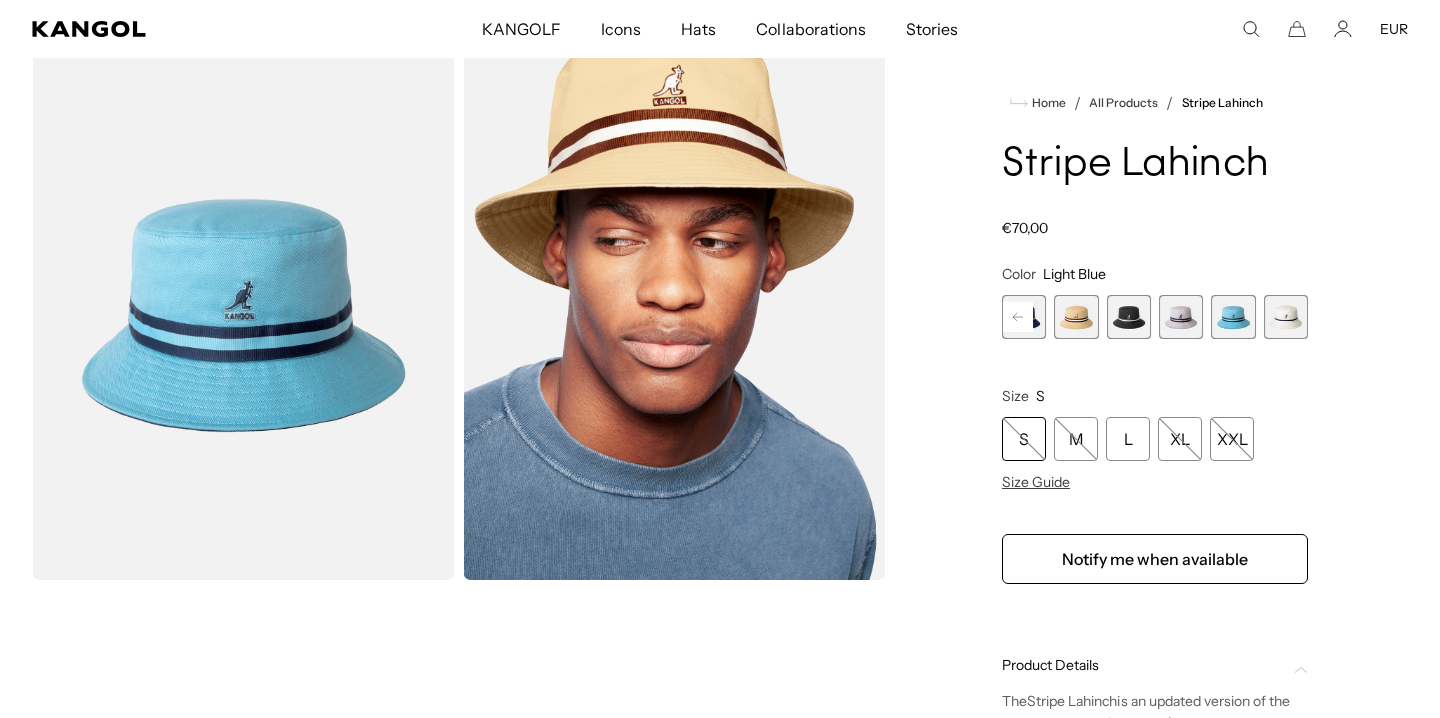 scroll, scrollTop: 0, scrollLeft: 412, axis: horizontal 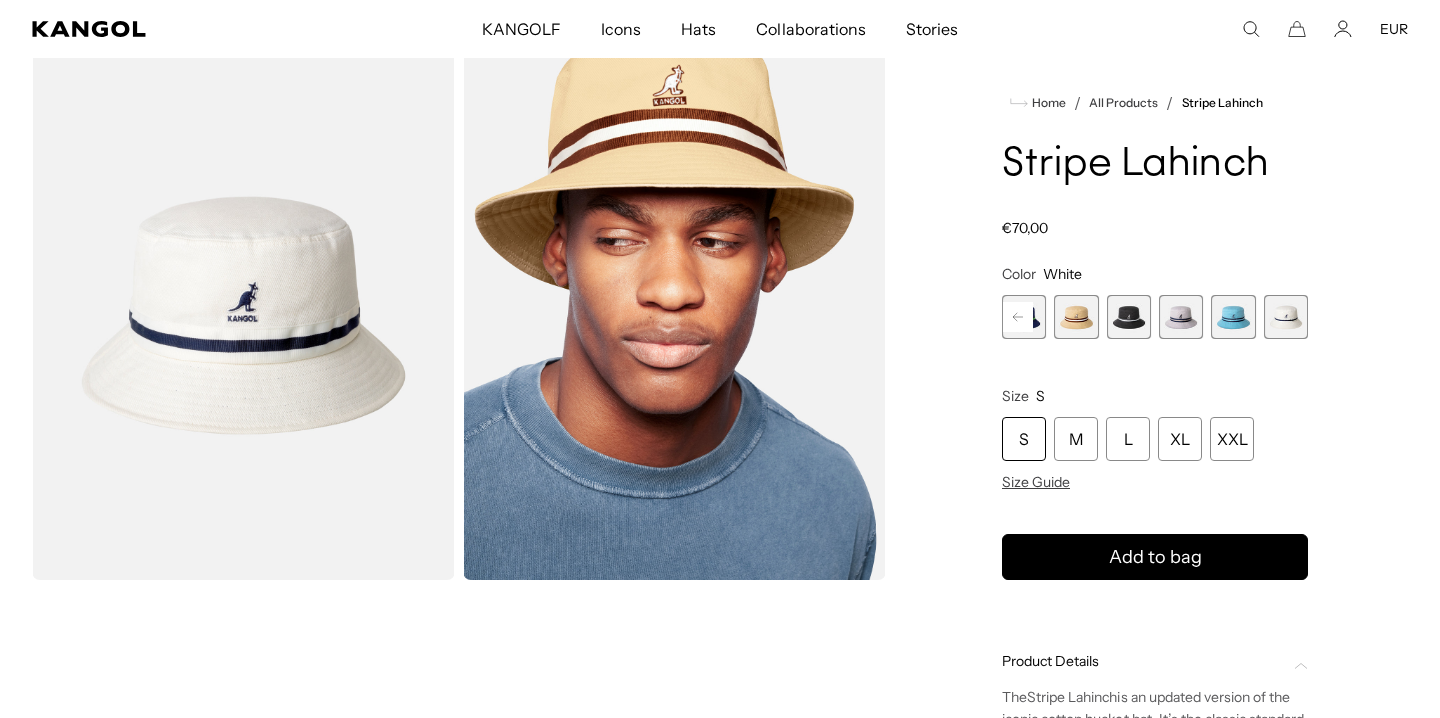 click 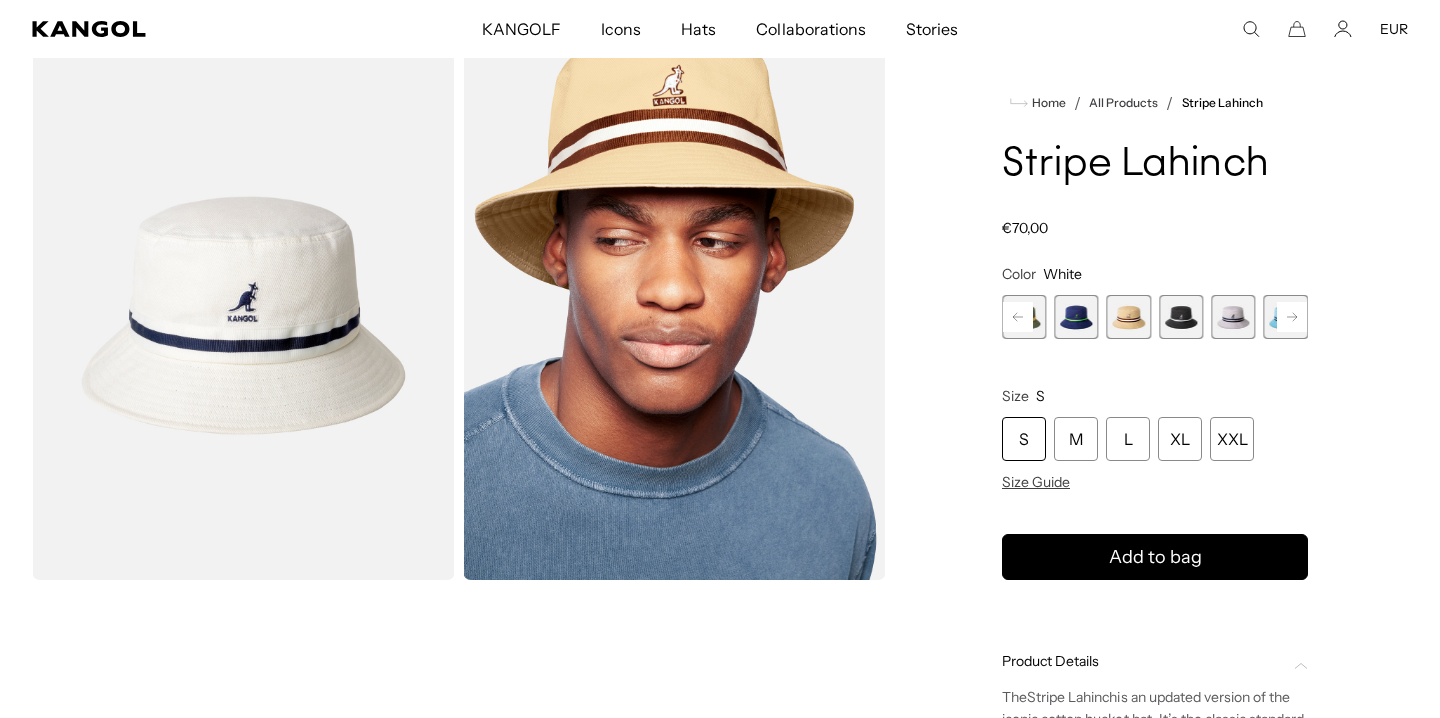 click at bounding box center (1076, 317) 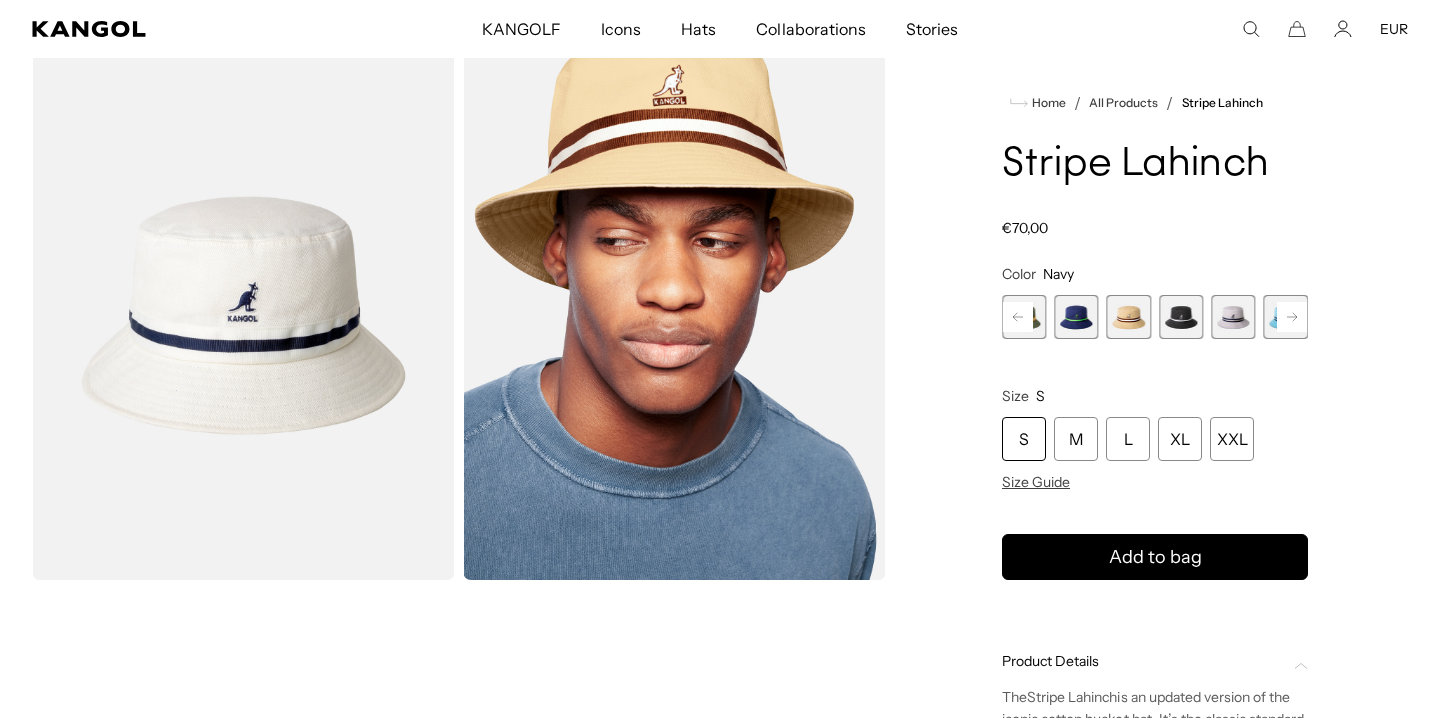 scroll, scrollTop: 0, scrollLeft: 412, axis: horizontal 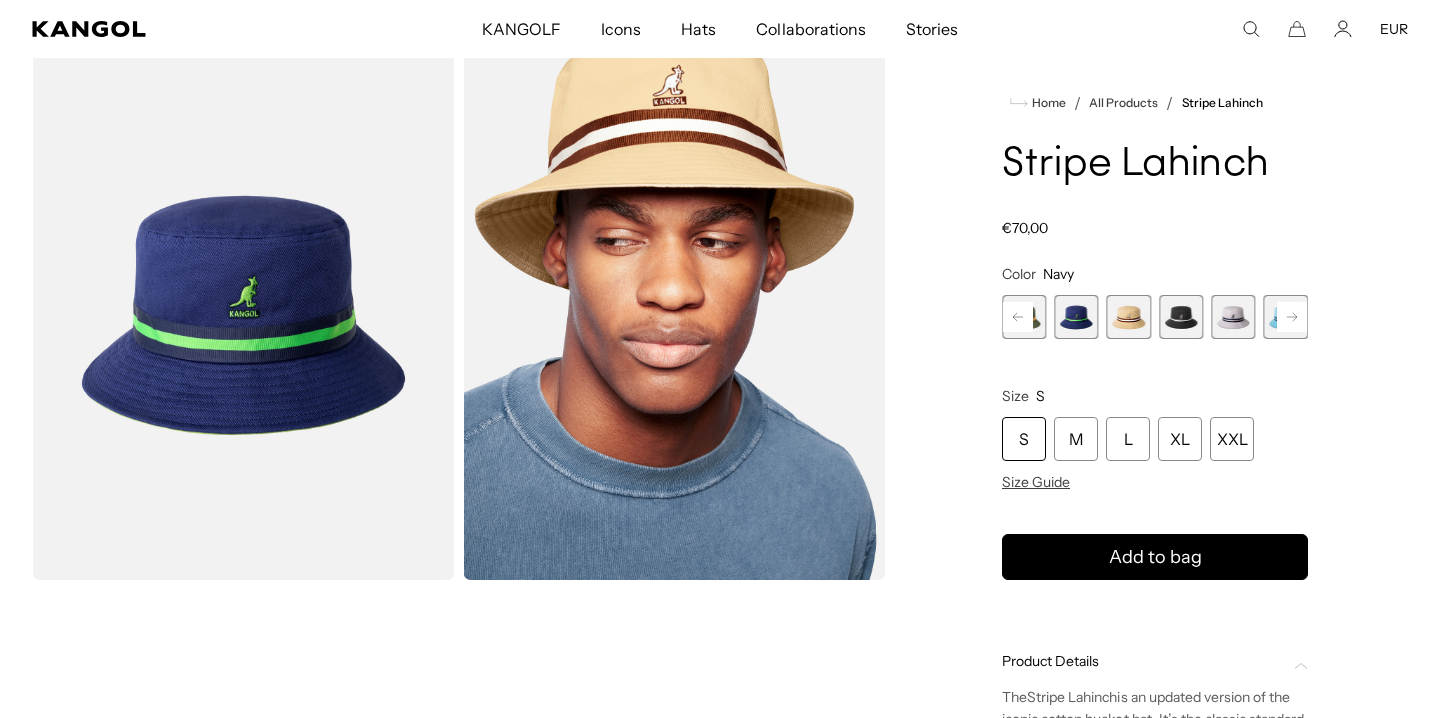 click at bounding box center (1181, 317) 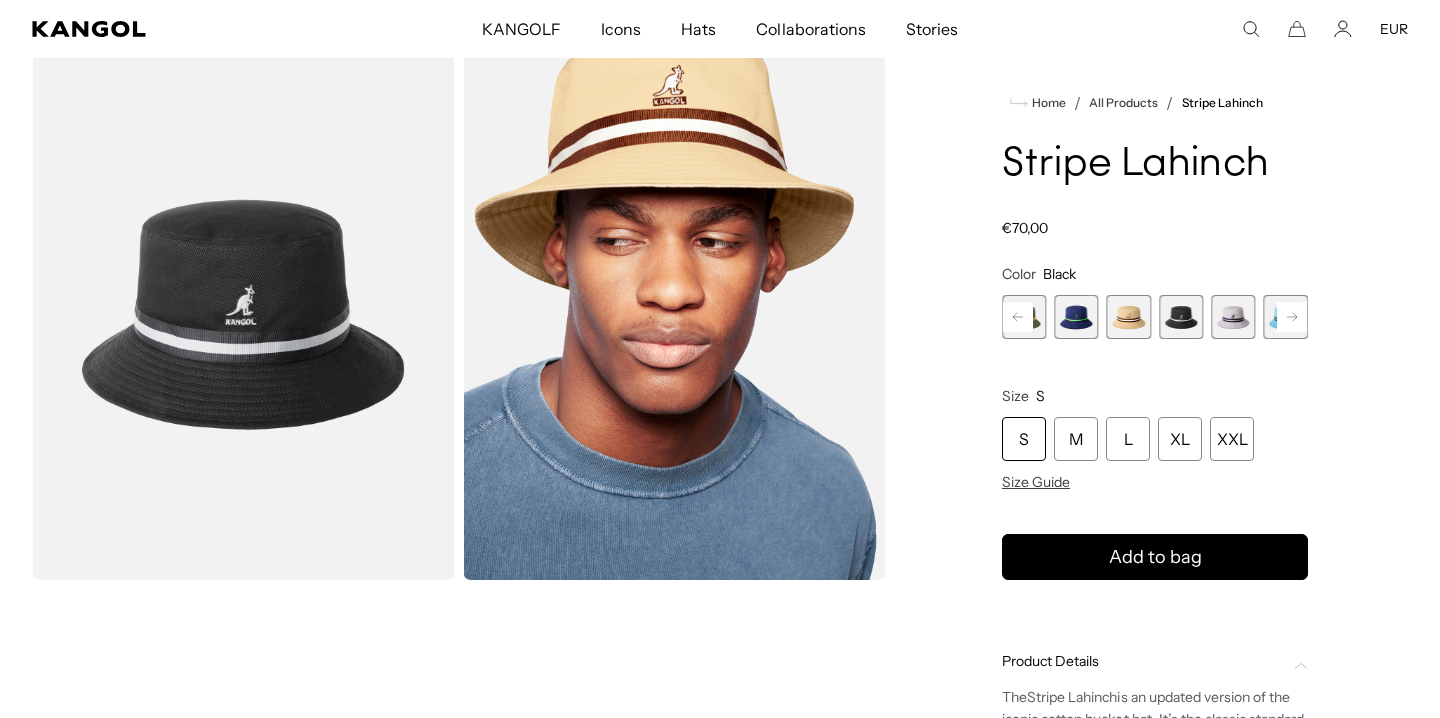 scroll, scrollTop: 0, scrollLeft: 0, axis: both 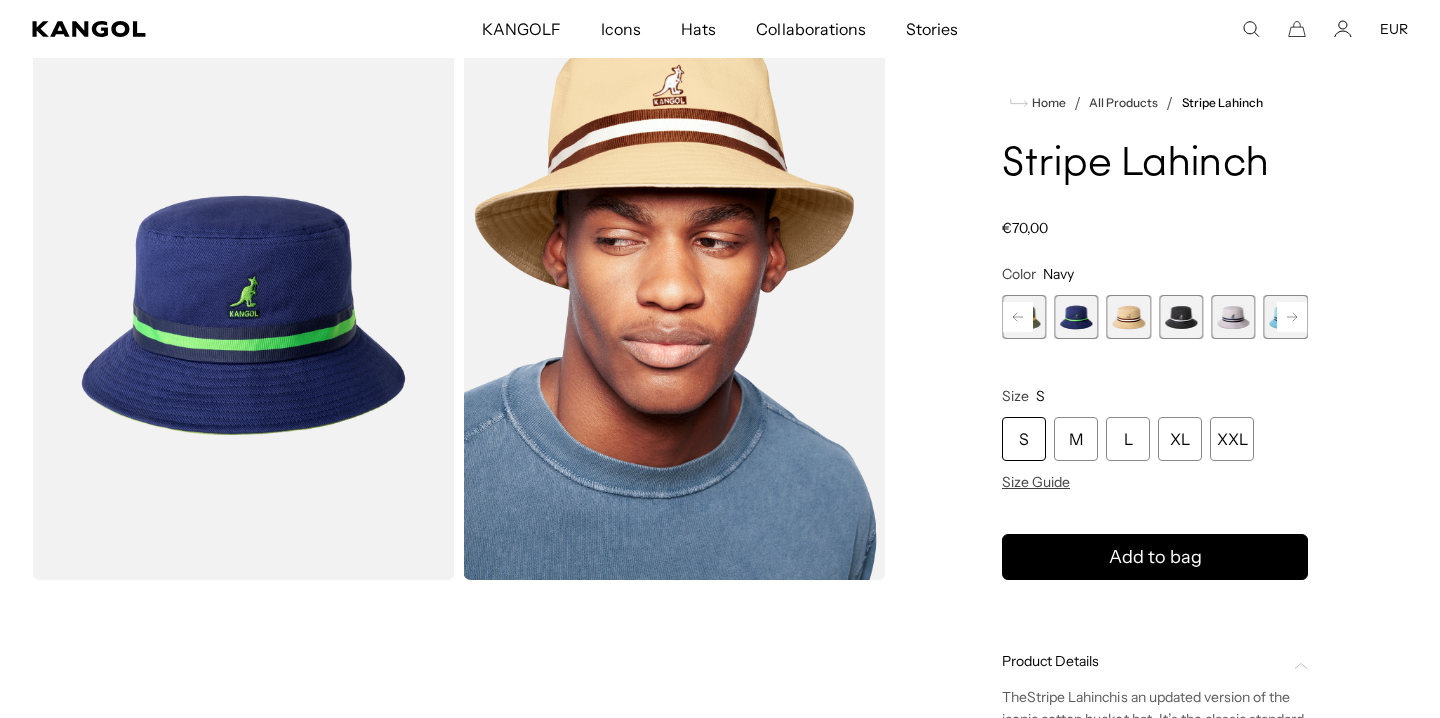 click 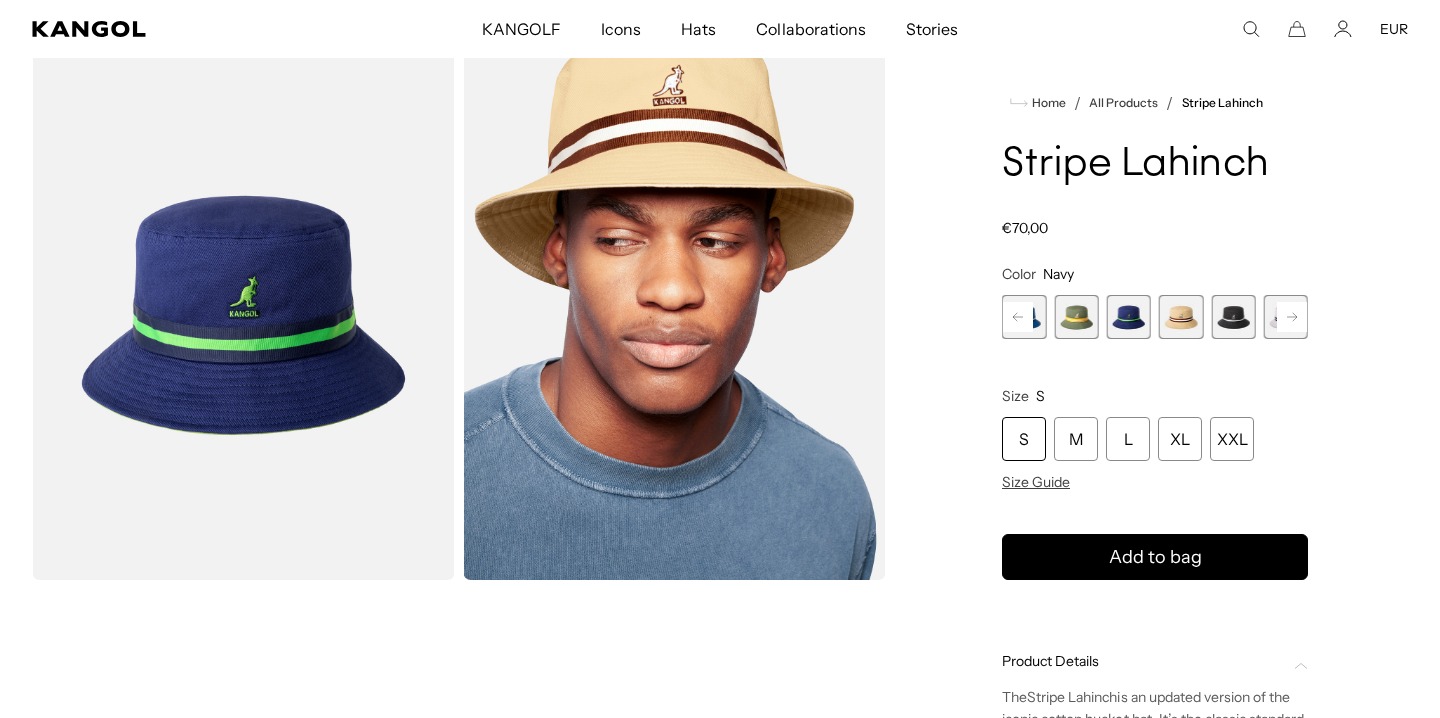 scroll, scrollTop: 0, scrollLeft: 0, axis: both 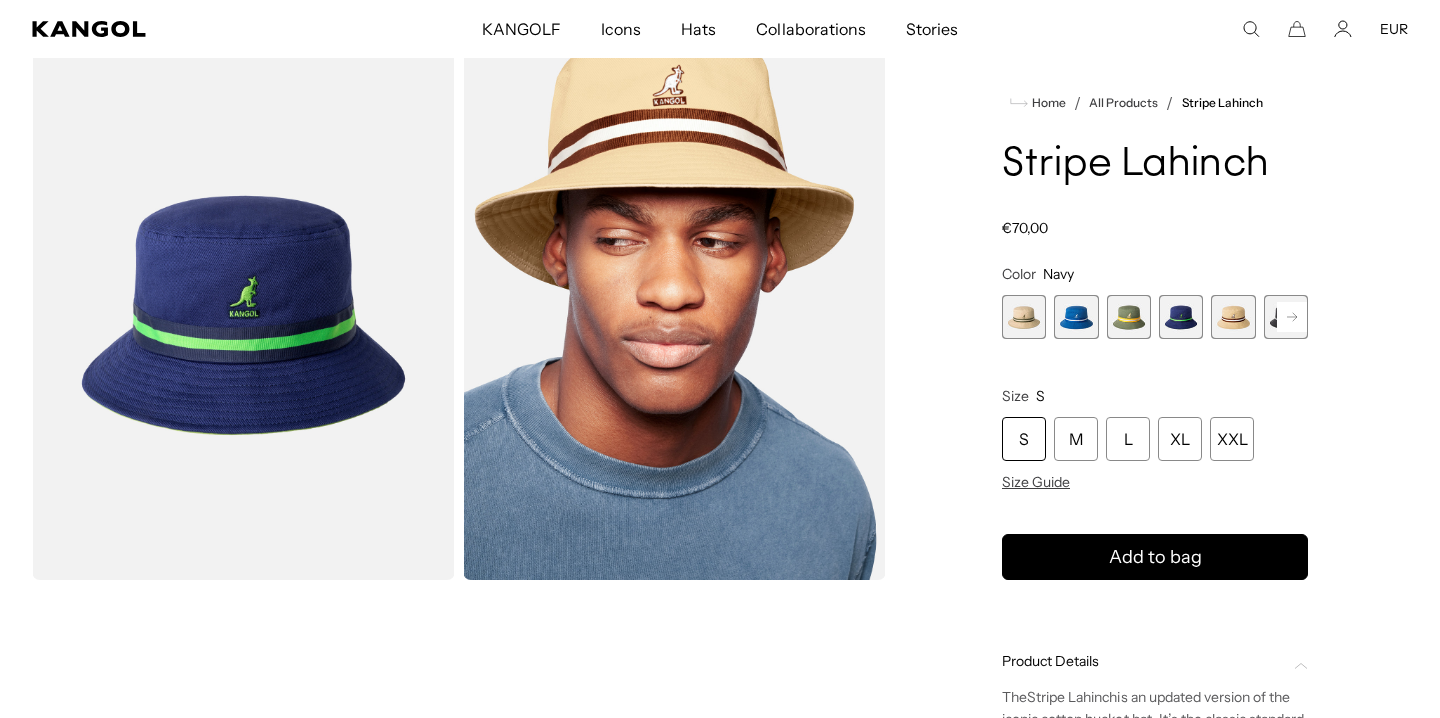 click at bounding box center [1076, 317] 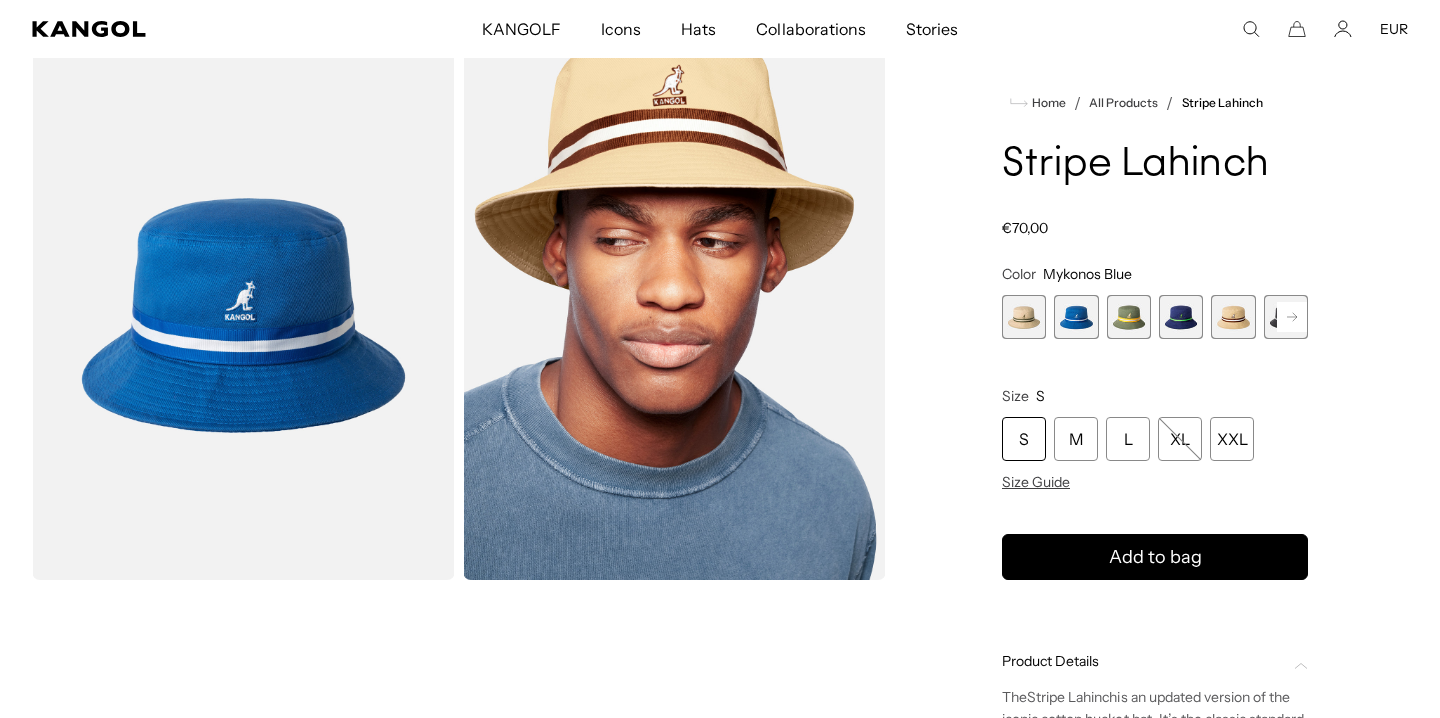 scroll, scrollTop: 0, scrollLeft: 0, axis: both 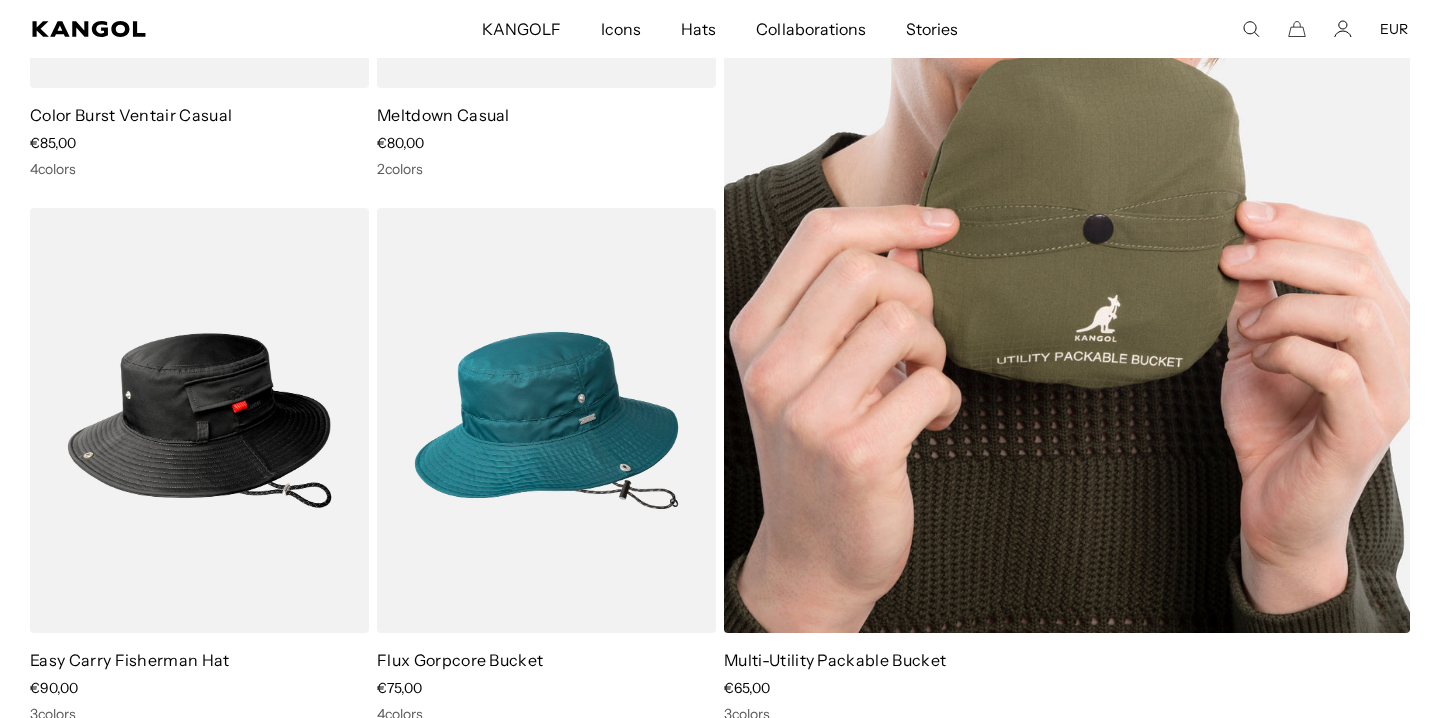 click at bounding box center [1067, 147] 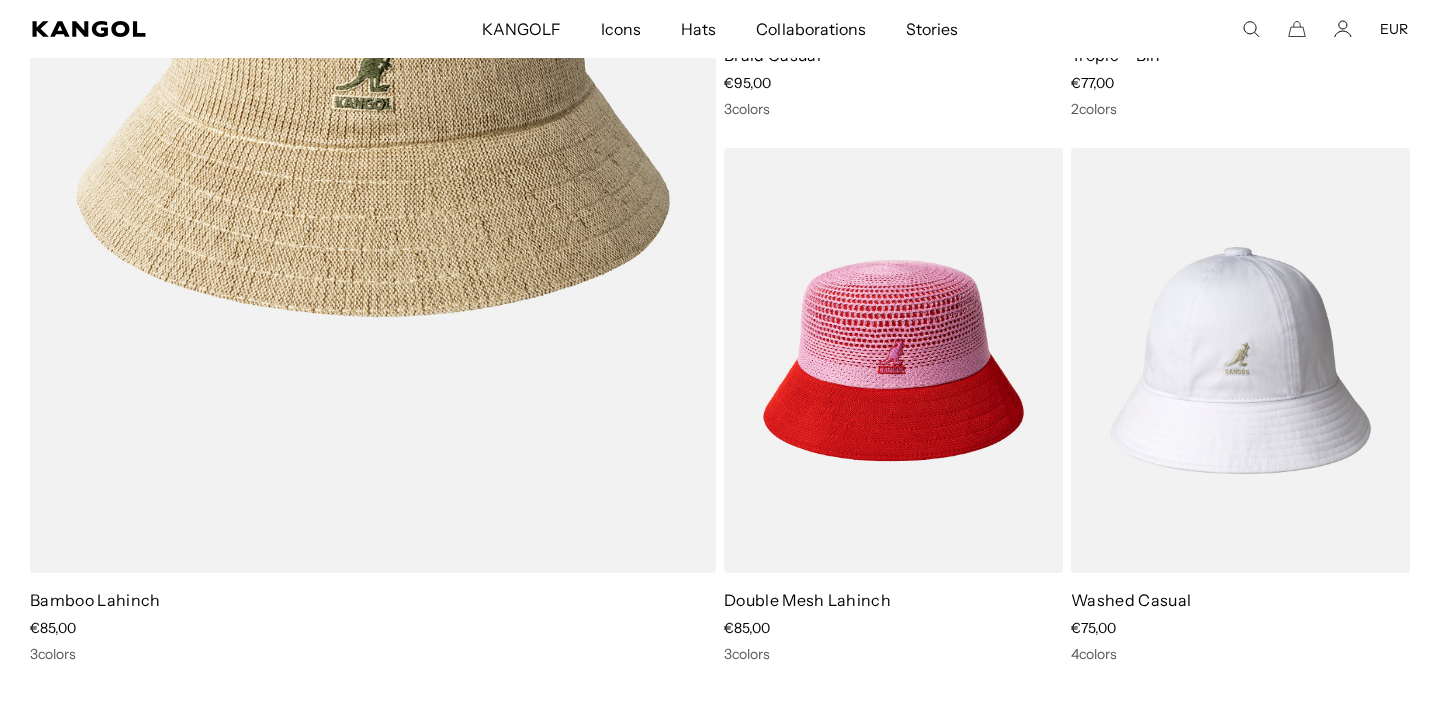 click at bounding box center [1240, 361] 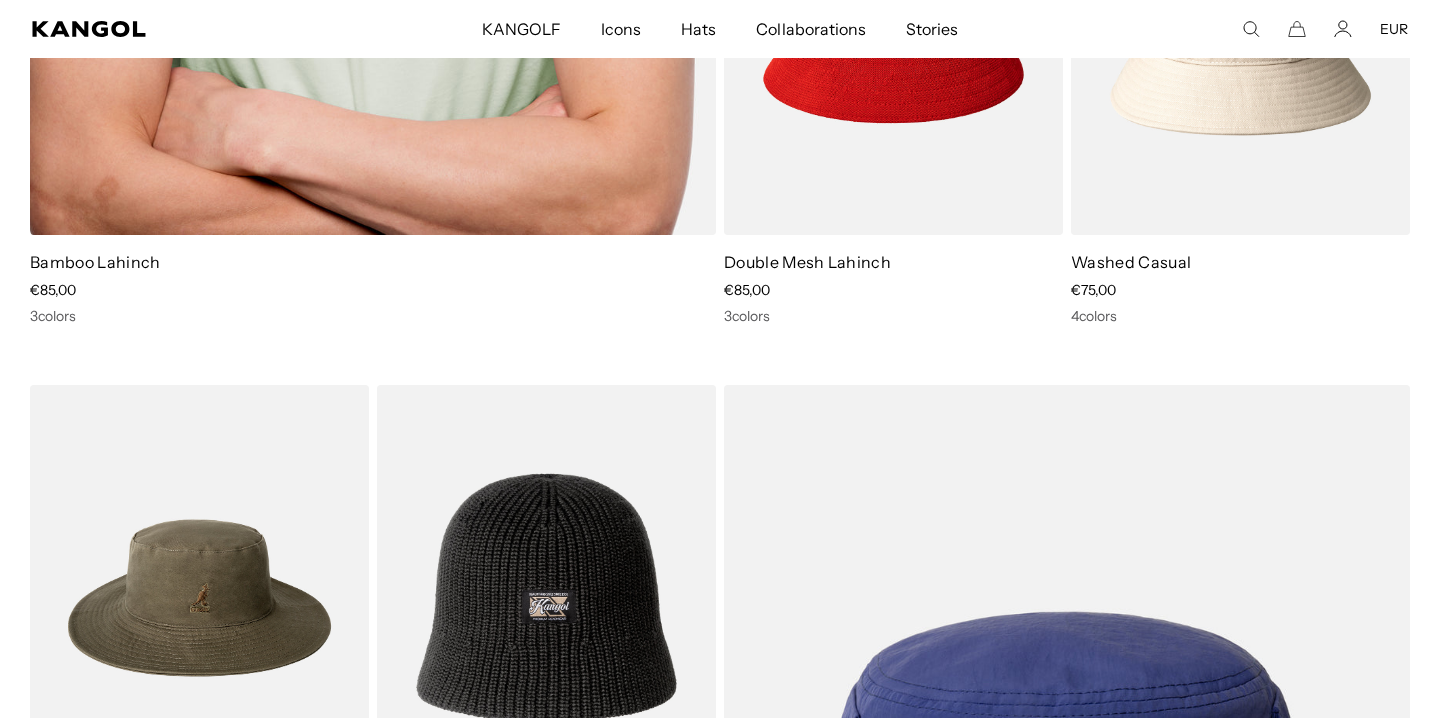 click on "3  colors" at bounding box center [373, 316] 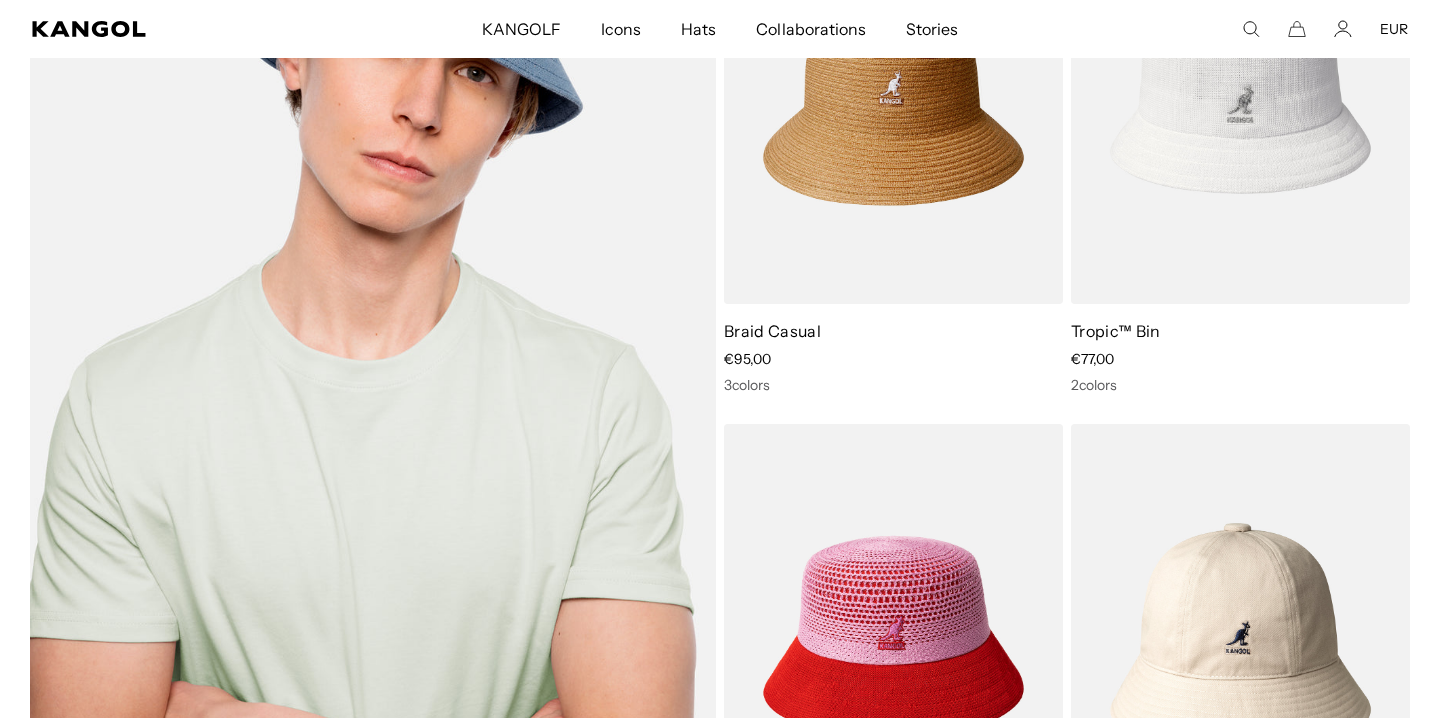 scroll, scrollTop: 1558, scrollLeft: 0, axis: vertical 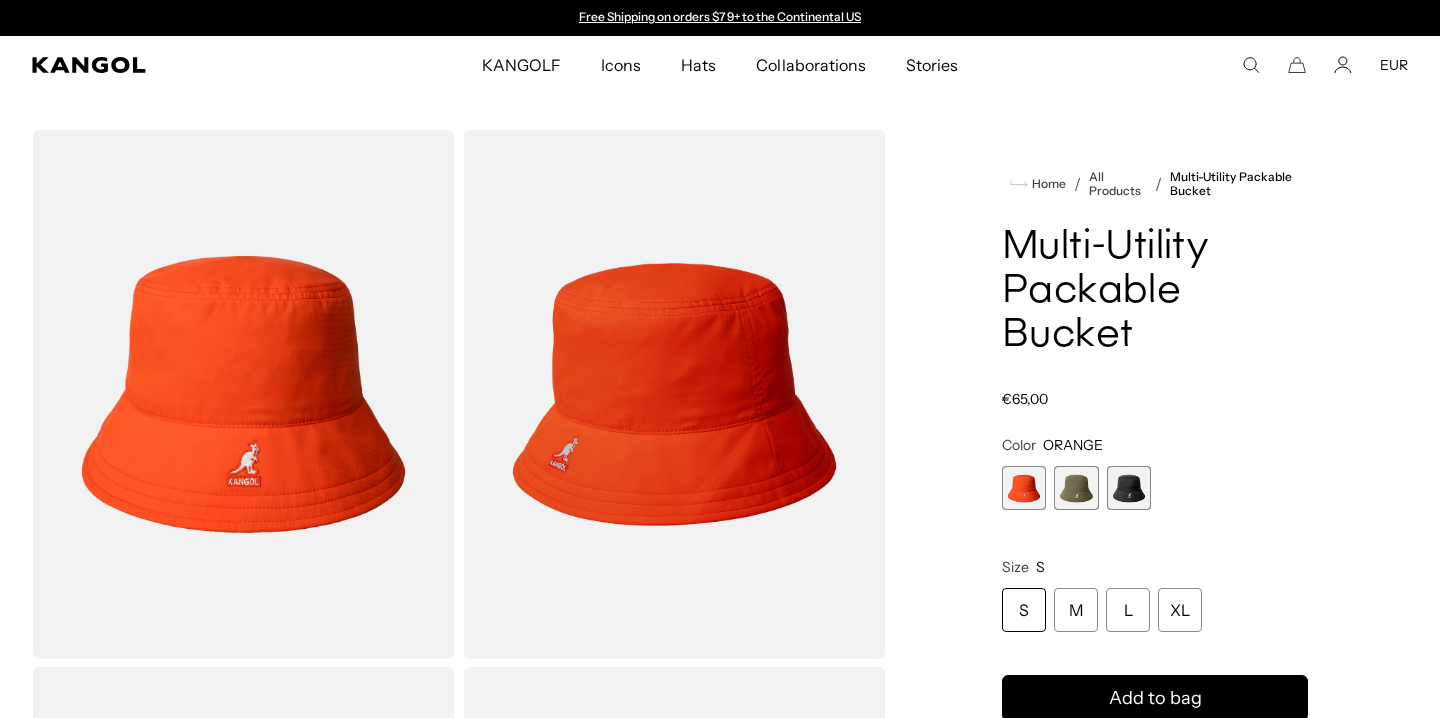 click at bounding box center (1129, 488) 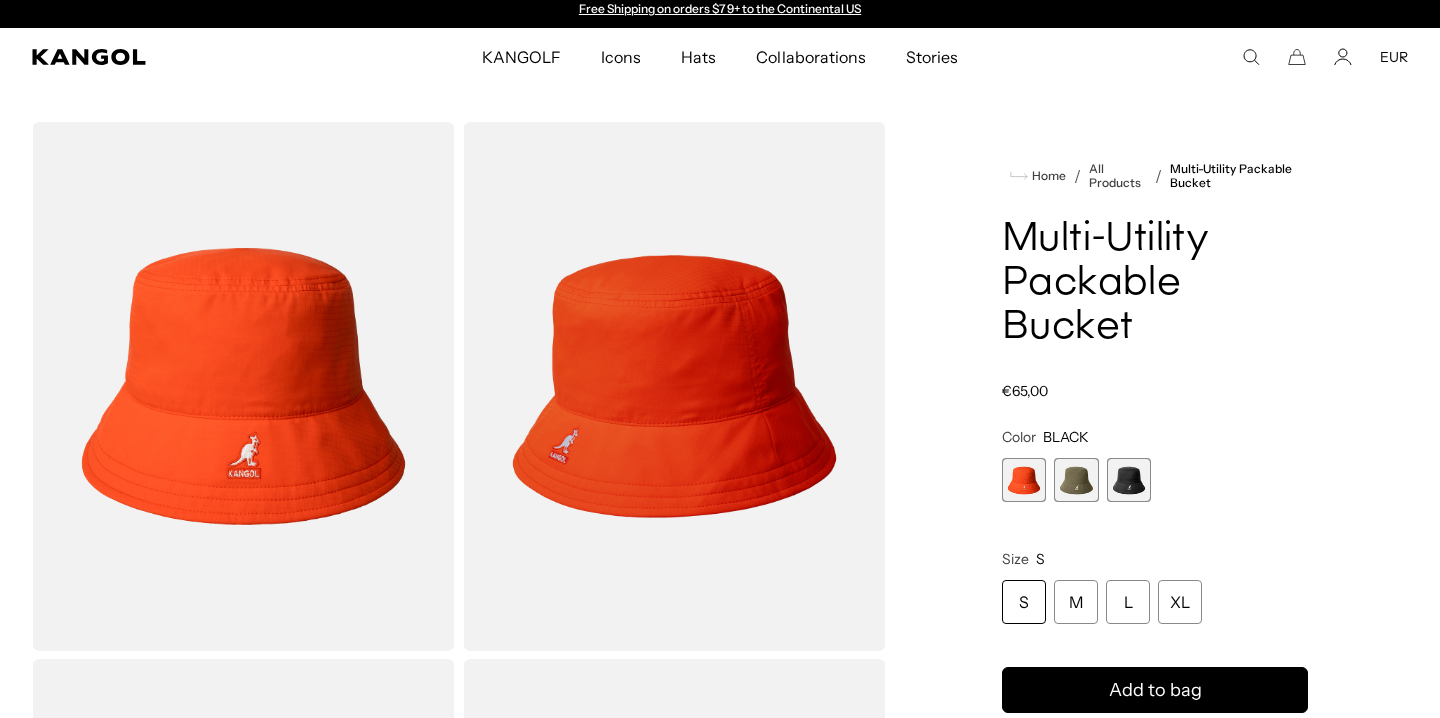click at bounding box center [1129, 480] 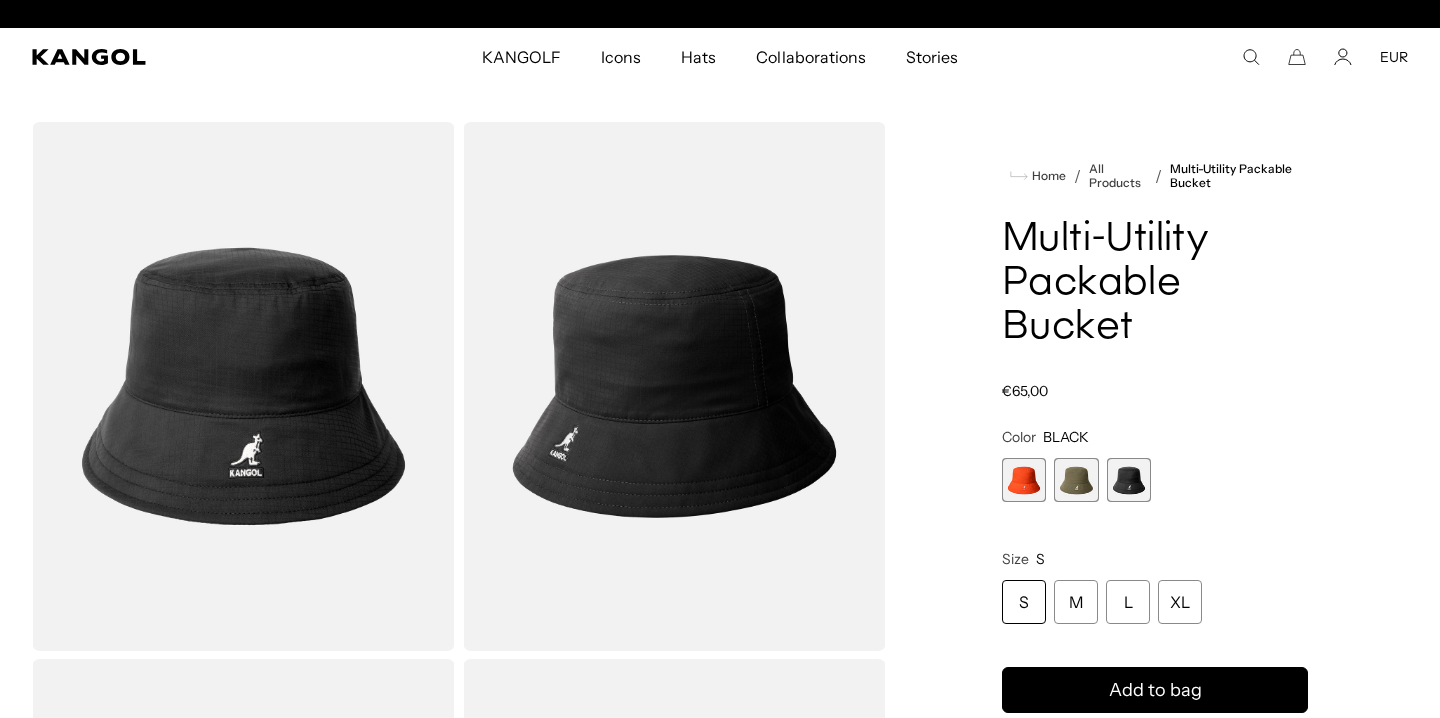 scroll, scrollTop: 8, scrollLeft: 0, axis: vertical 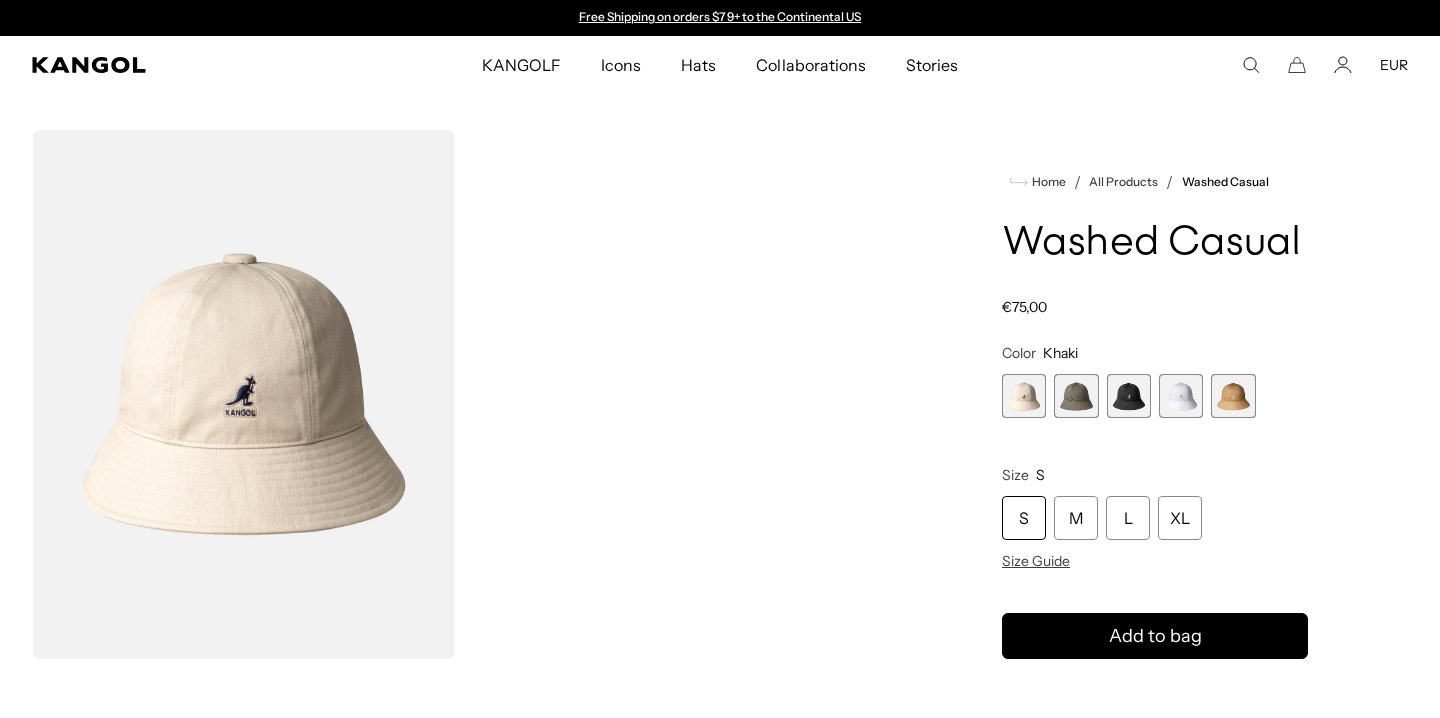 click at bounding box center [1129, 396] 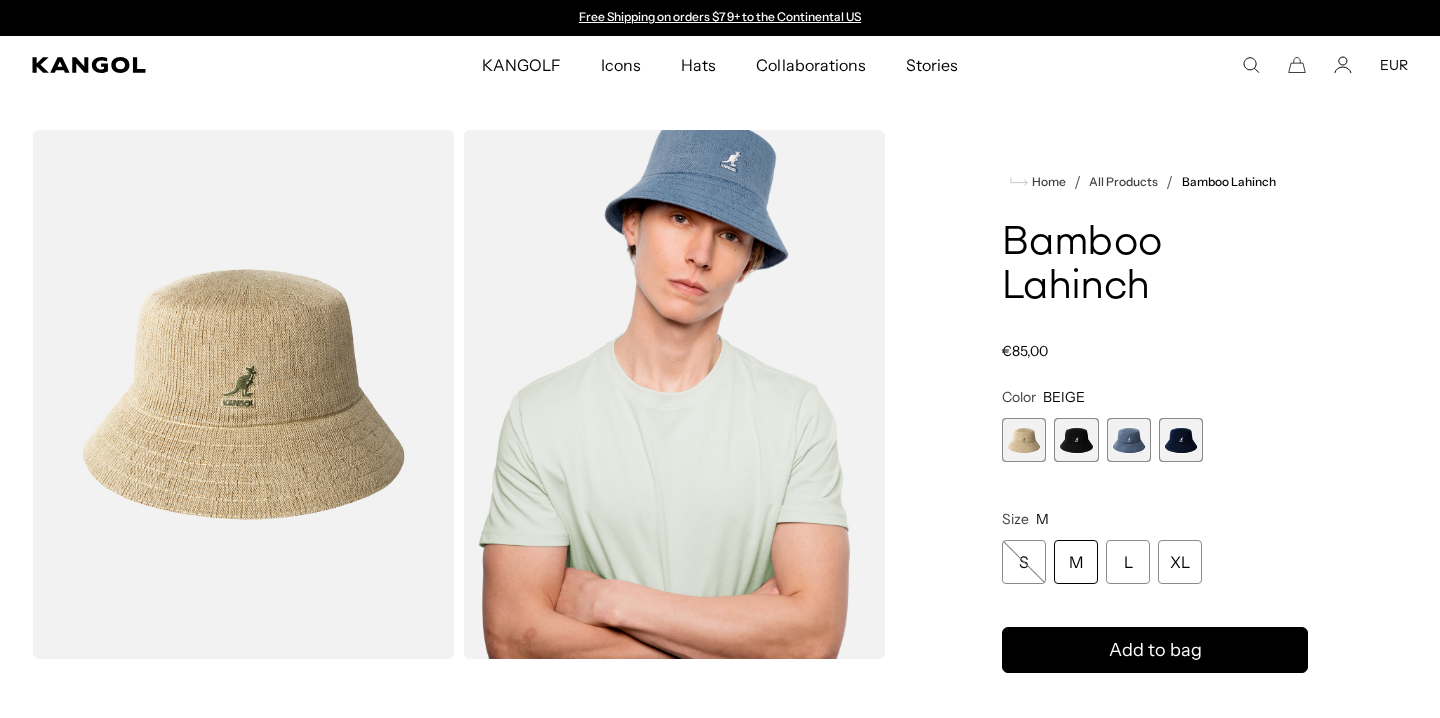 scroll, scrollTop: 0, scrollLeft: 0, axis: both 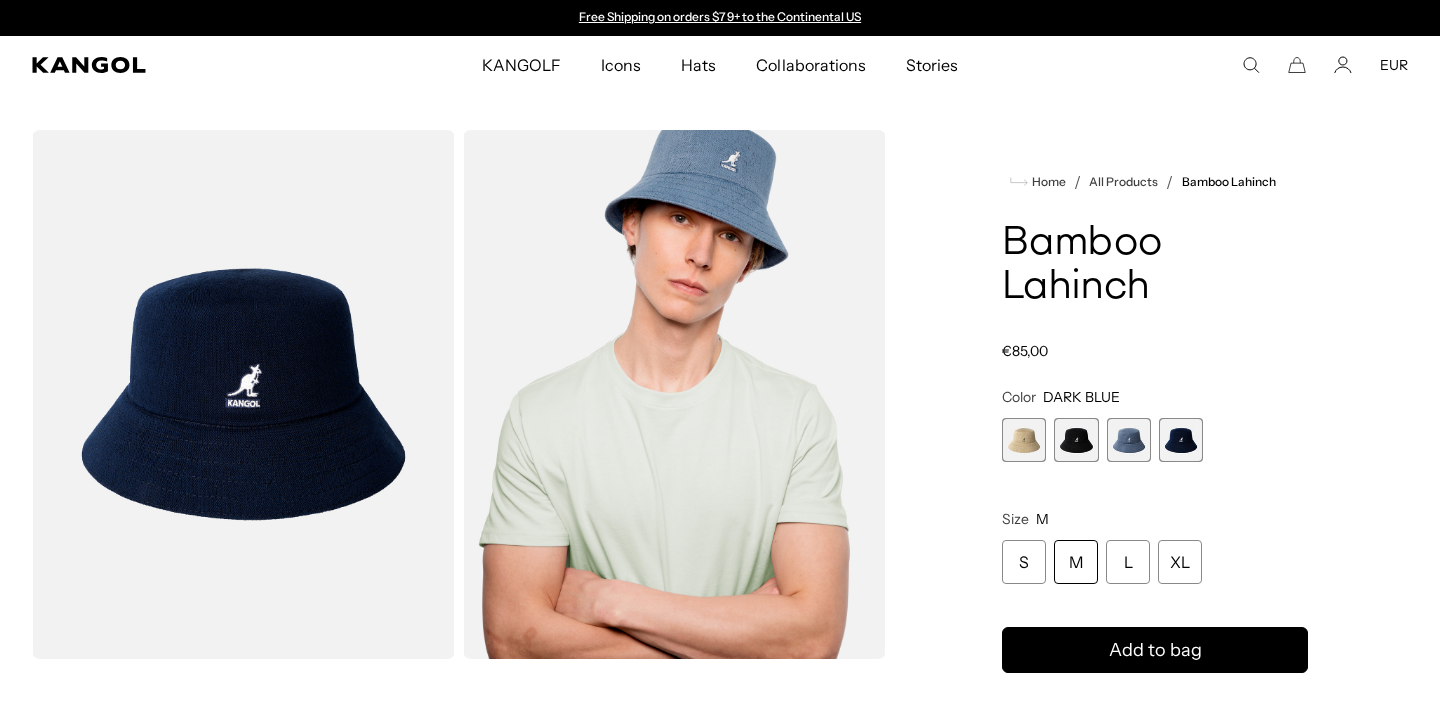 click at bounding box center (1129, 440) 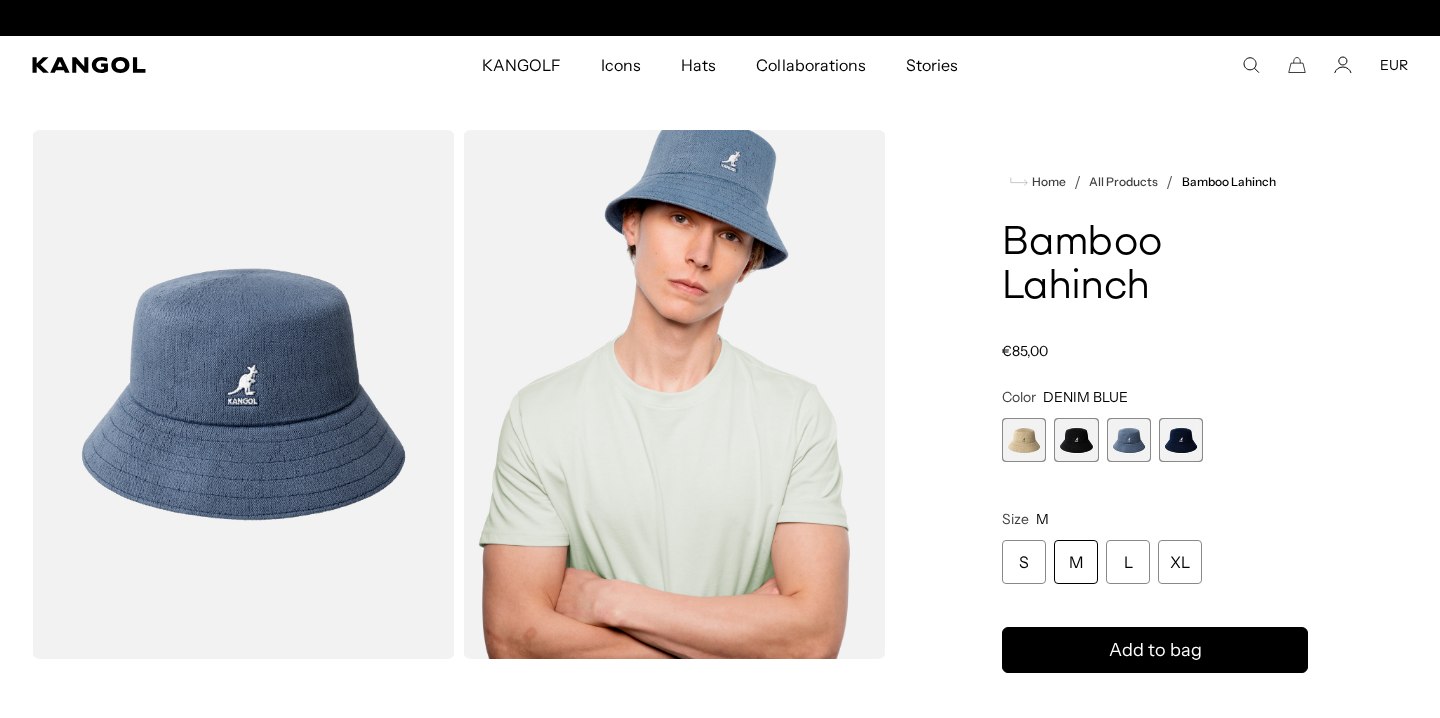 scroll, scrollTop: 0, scrollLeft: 412, axis: horizontal 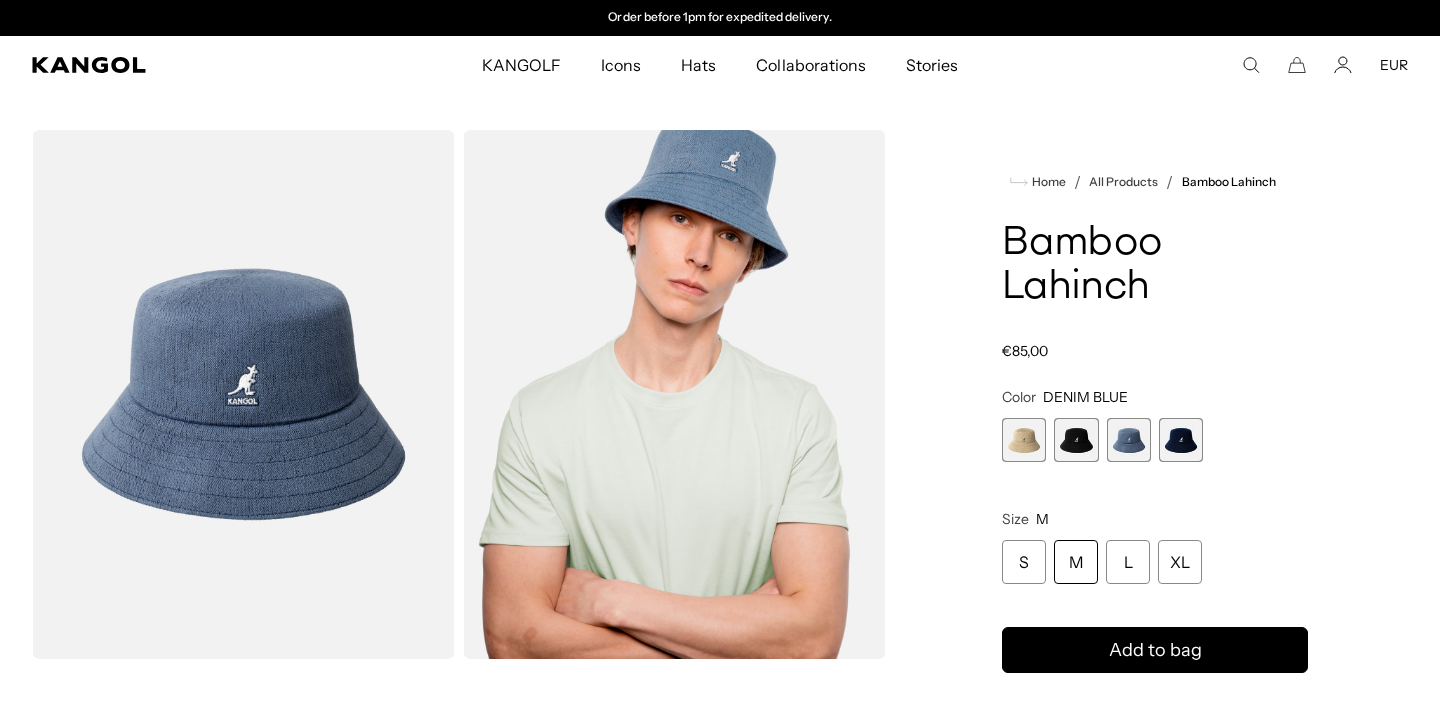click at bounding box center (1076, 440) 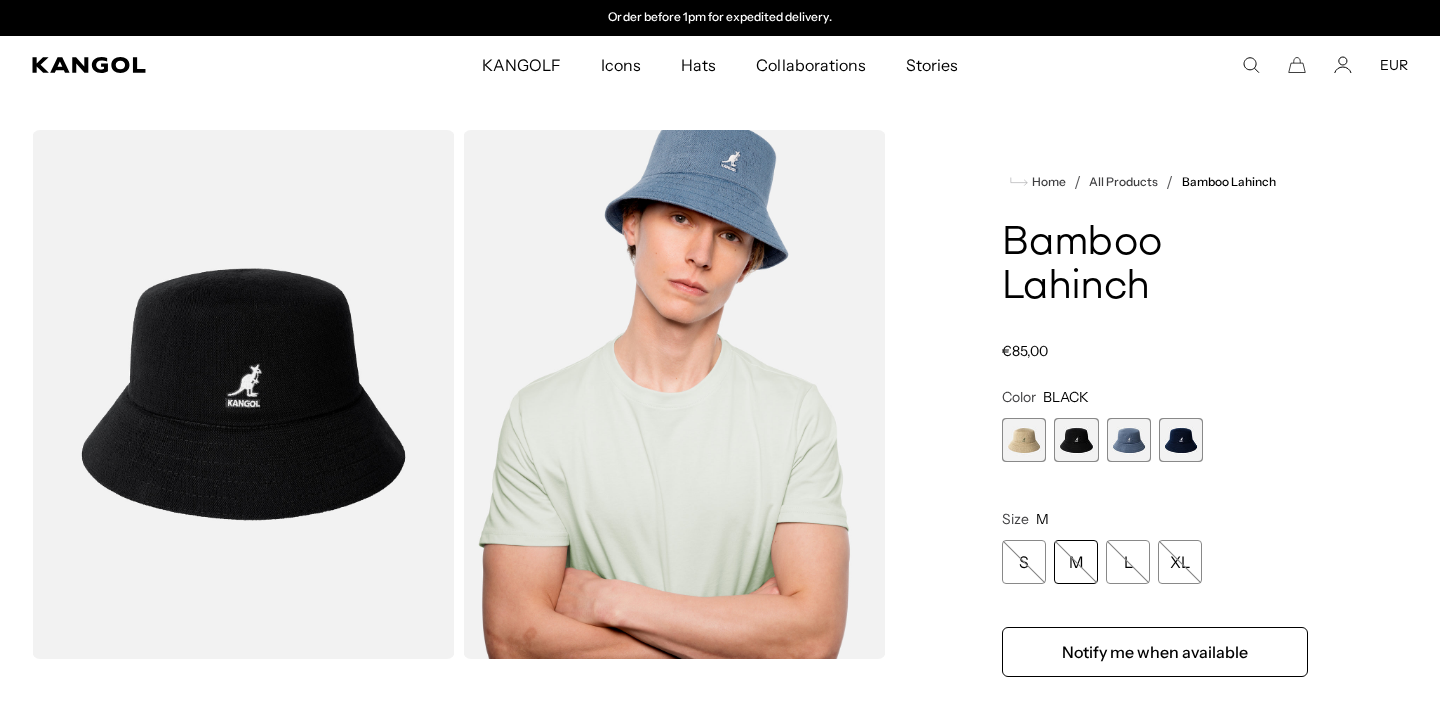 click at bounding box center (1024, 440) 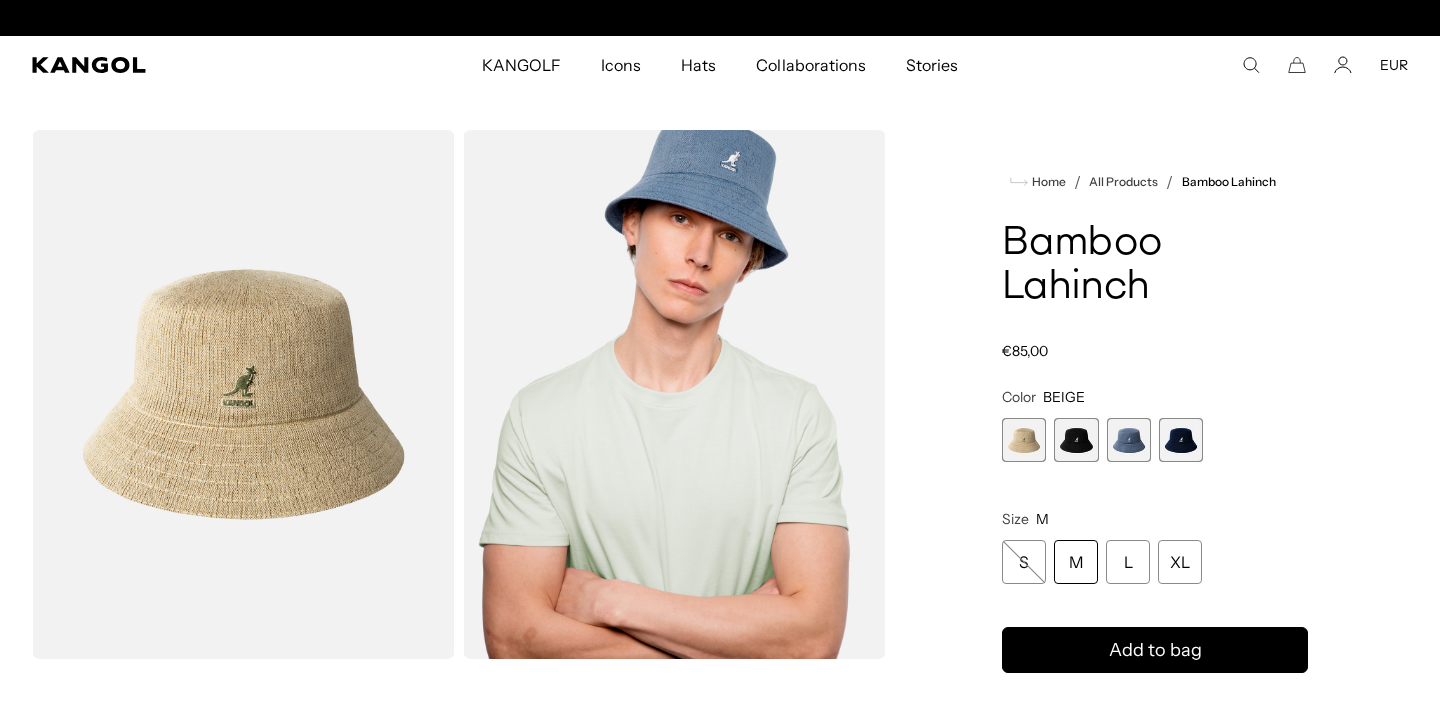 scroll, scrollTop: 0, scrollLeft: 0, axis: both 